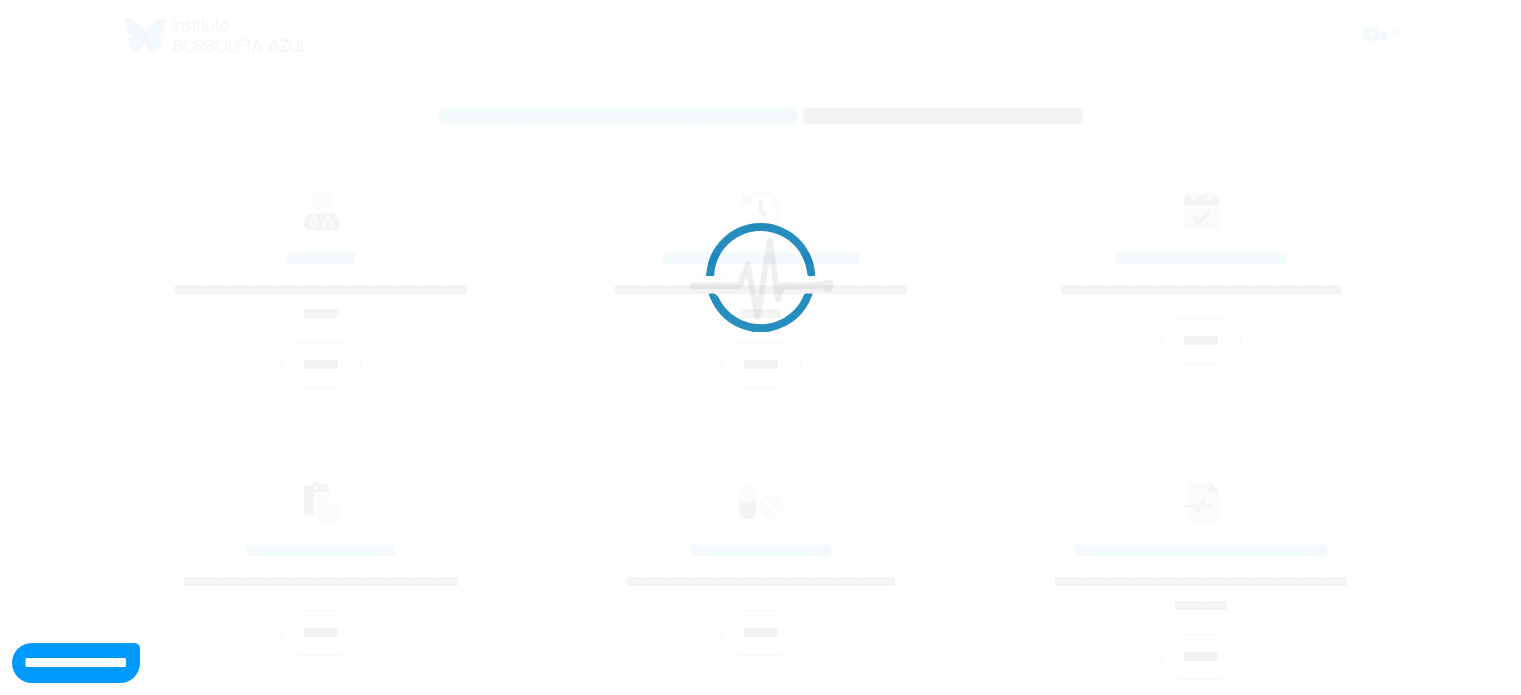 scroll, scrollTop: 0, scrollLeft: 0, axis: both 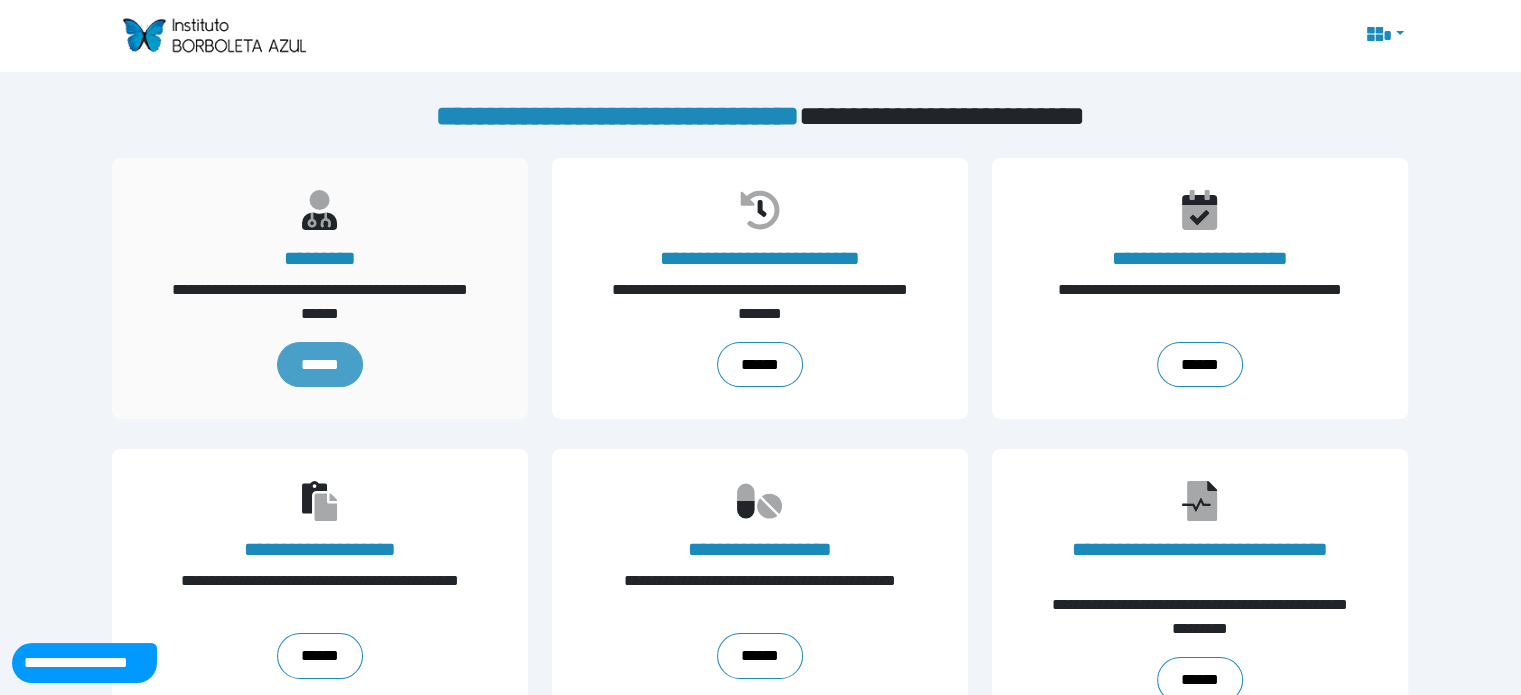 click on "******" at bounding box center (320, 365) 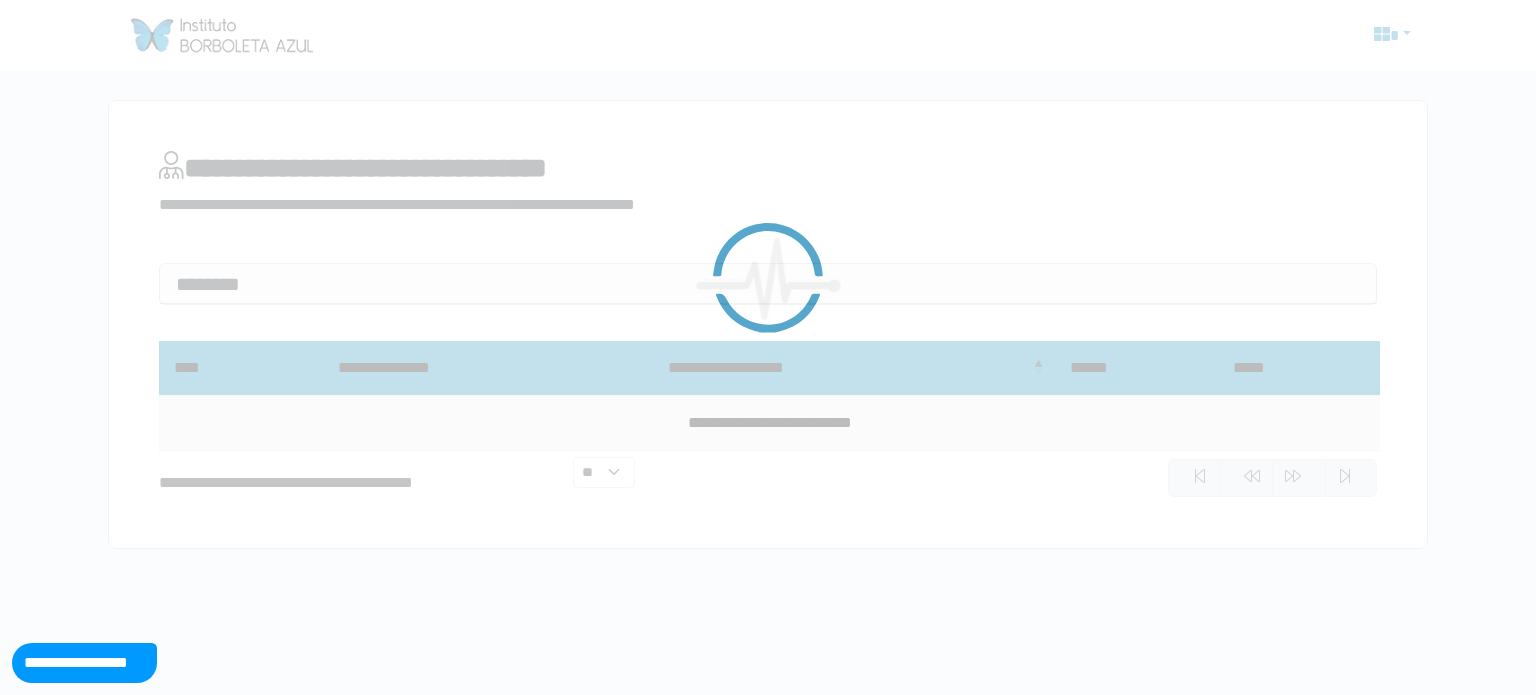 scroll, scrollTop: 0, scrollLeft: 0, axis: both 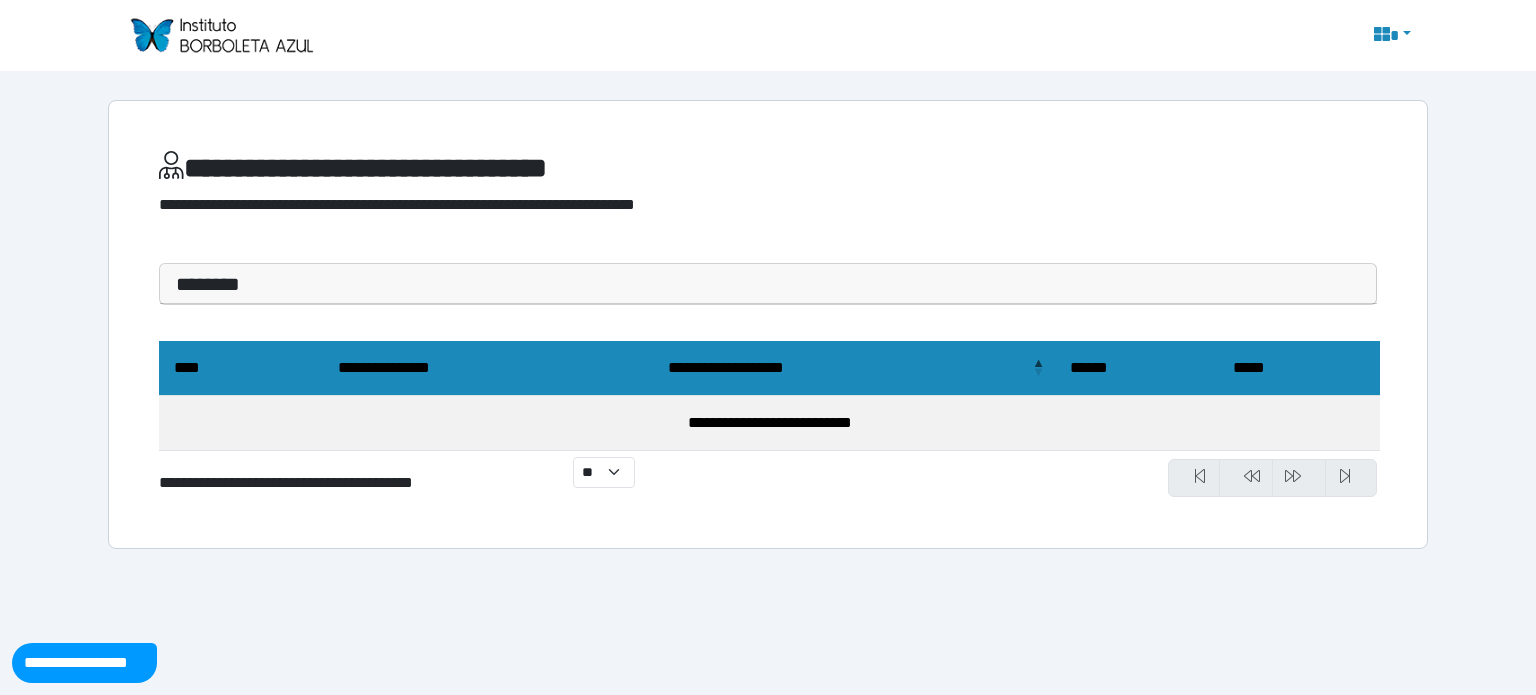 click on "**********" at bounding box center (768, 35) 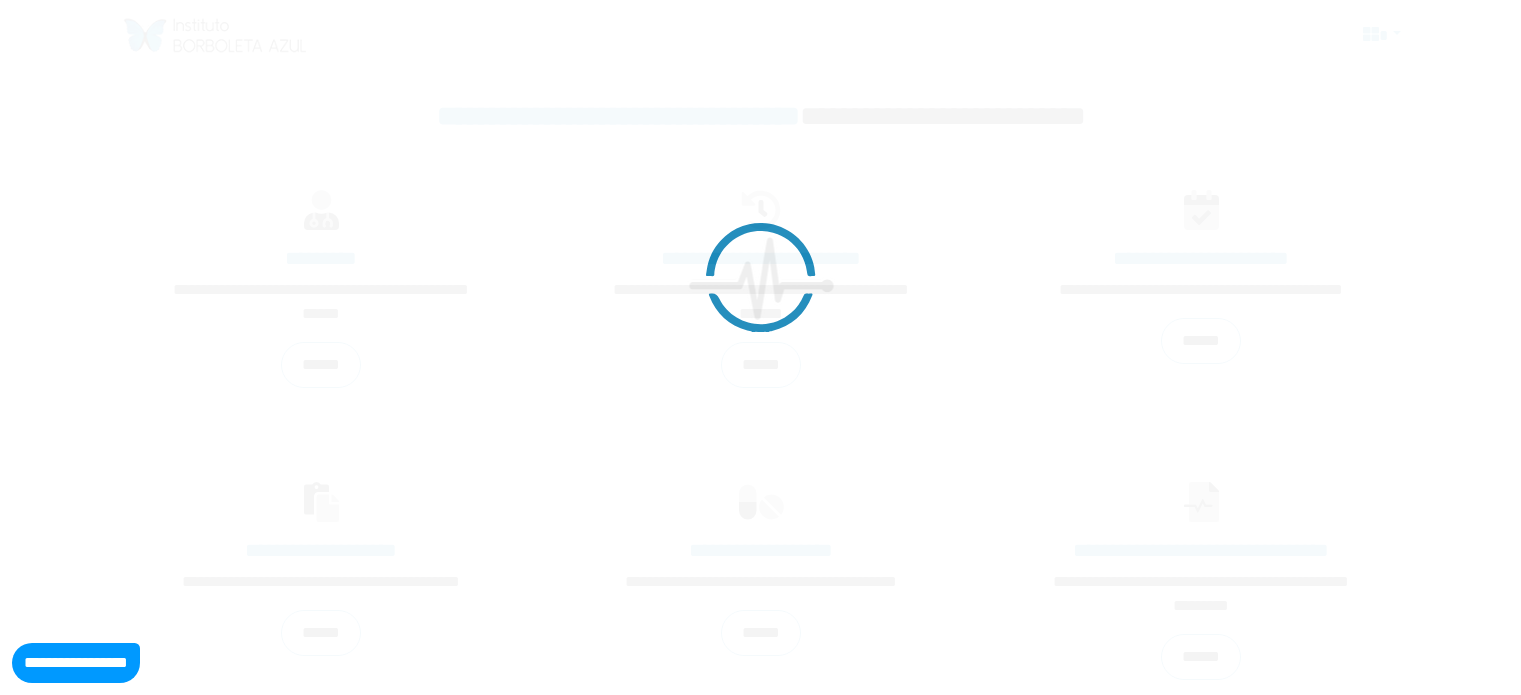 scroll, scrollTop: 0, scrollLeft: 0, axis: both 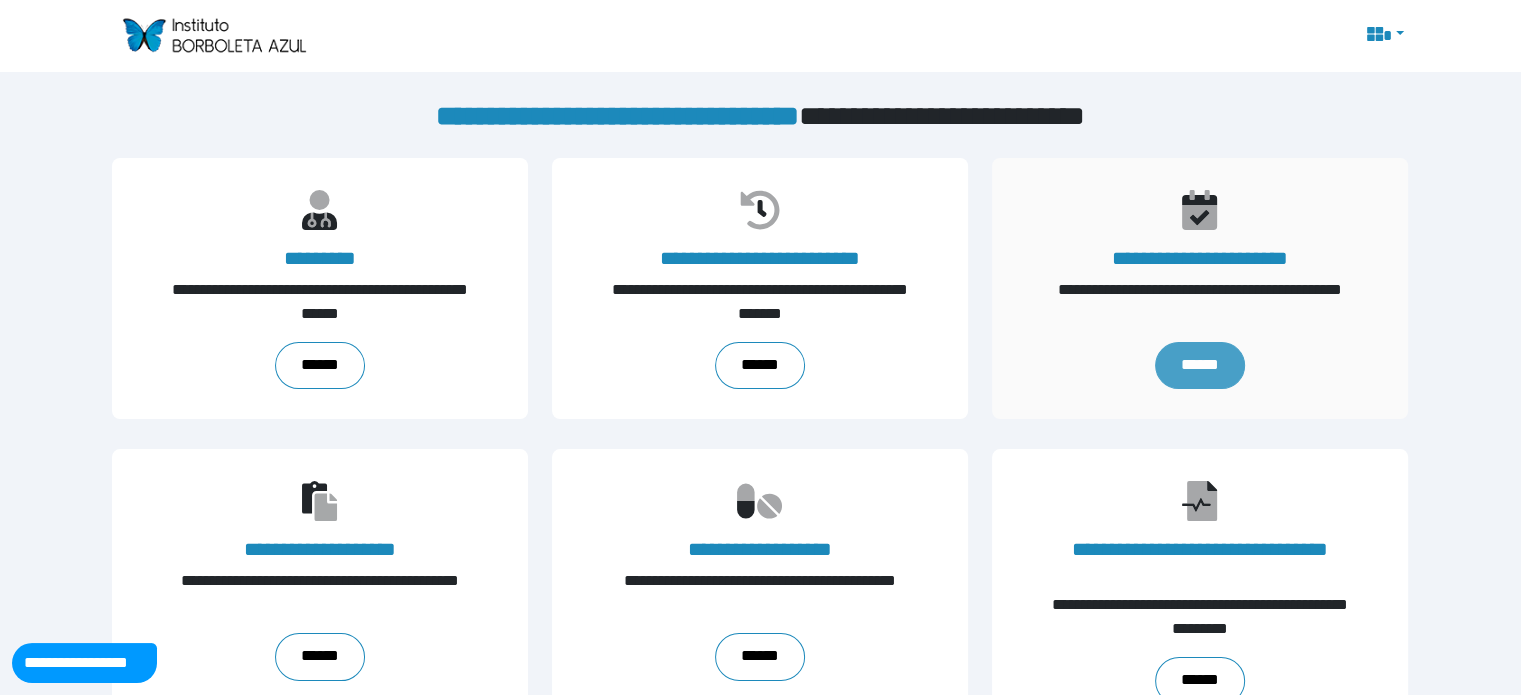 click on "******" at bounding box center [1200, 366] 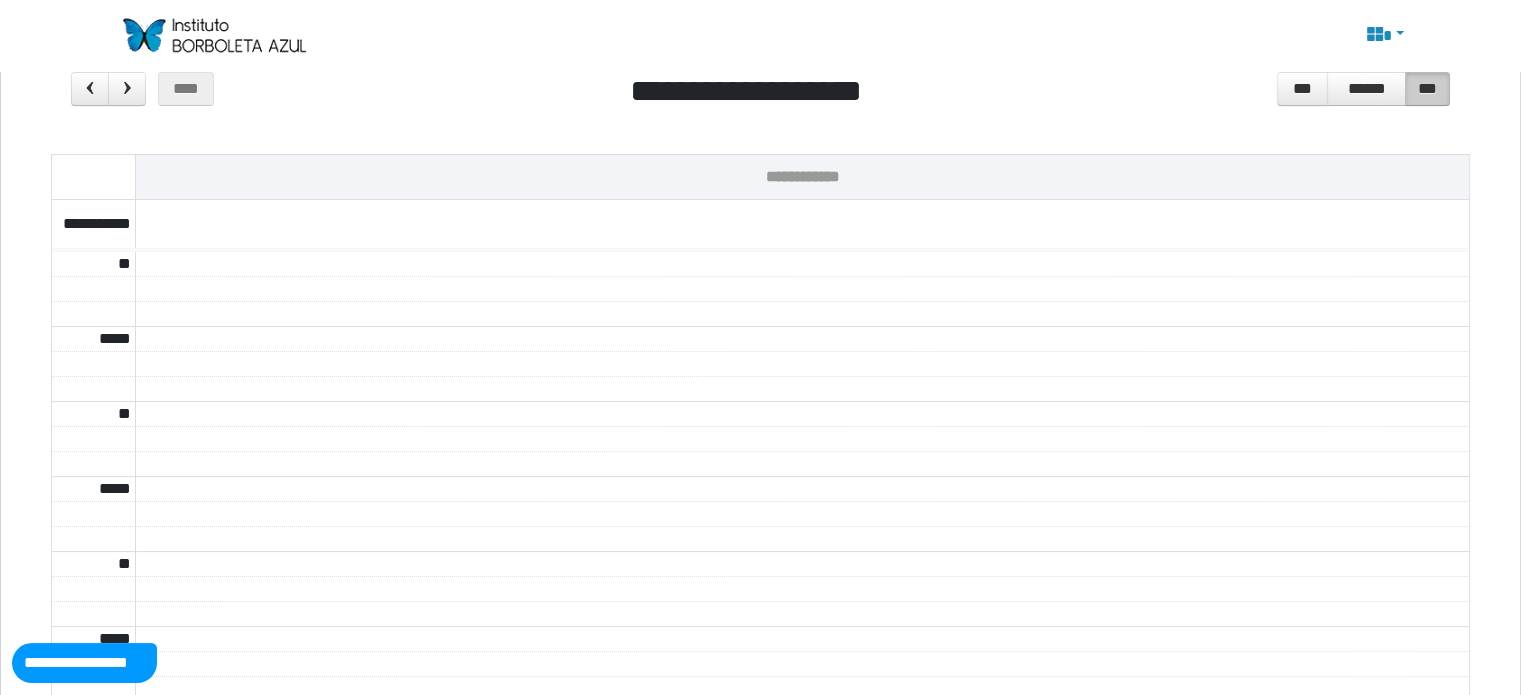 scroll, scrollTop: 0, scrollLeft: 0, axis: both 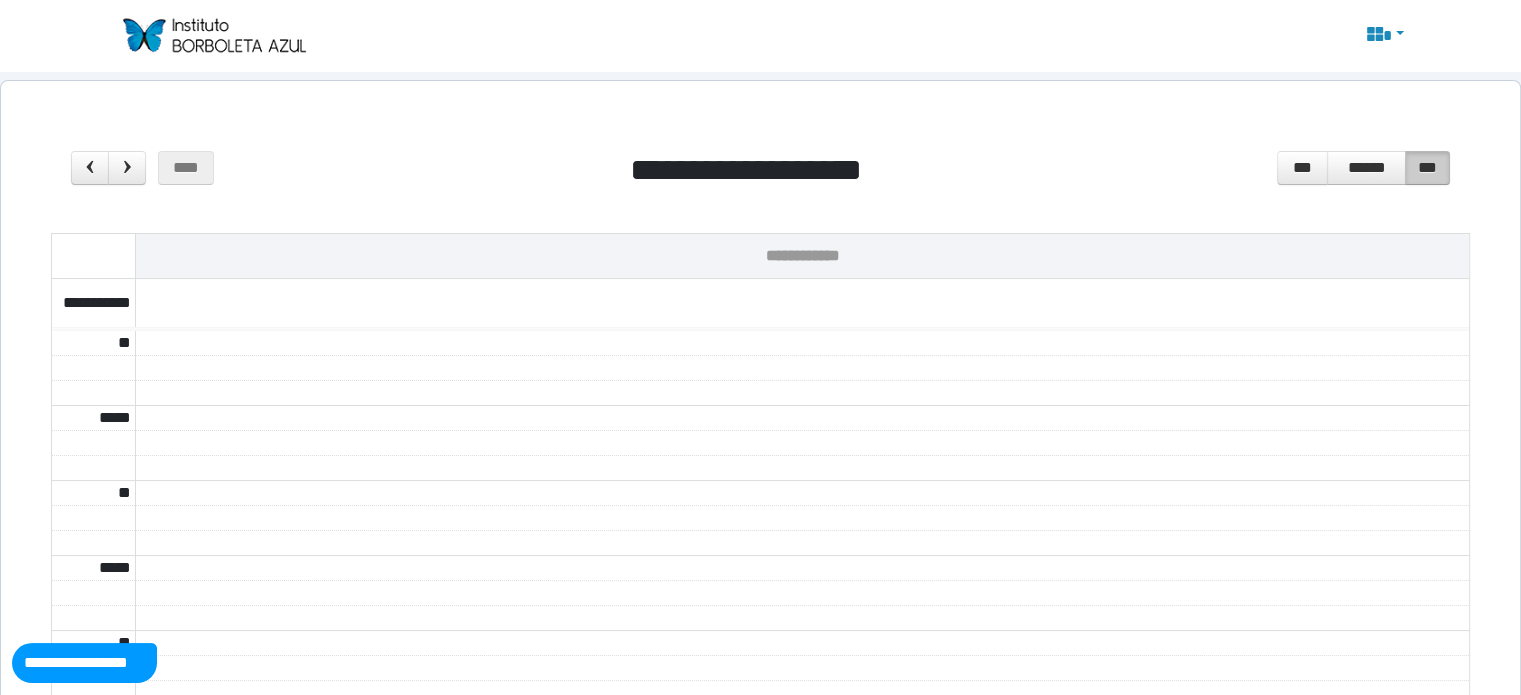 click at bounding box center [213, 35] 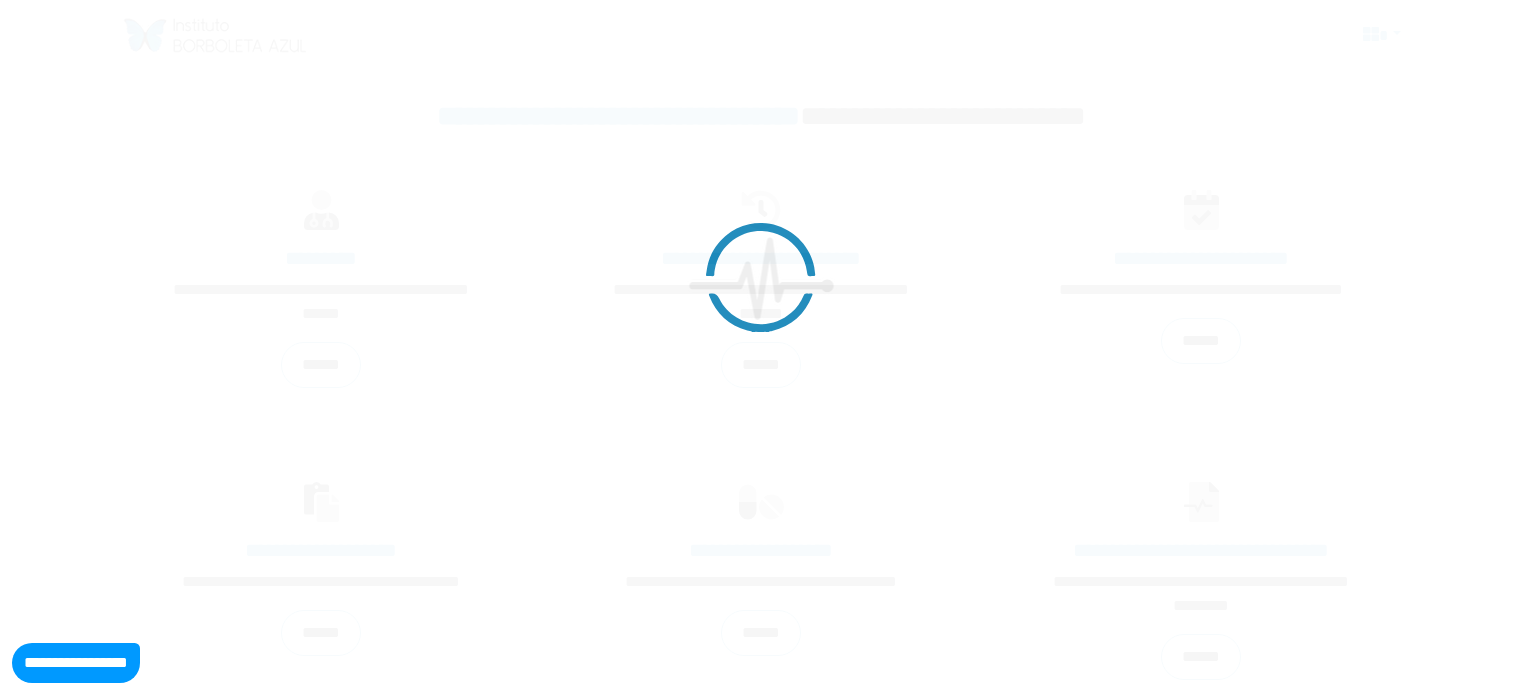 scroll, scrollTop: 0, scrollLeft: 0, axis: both 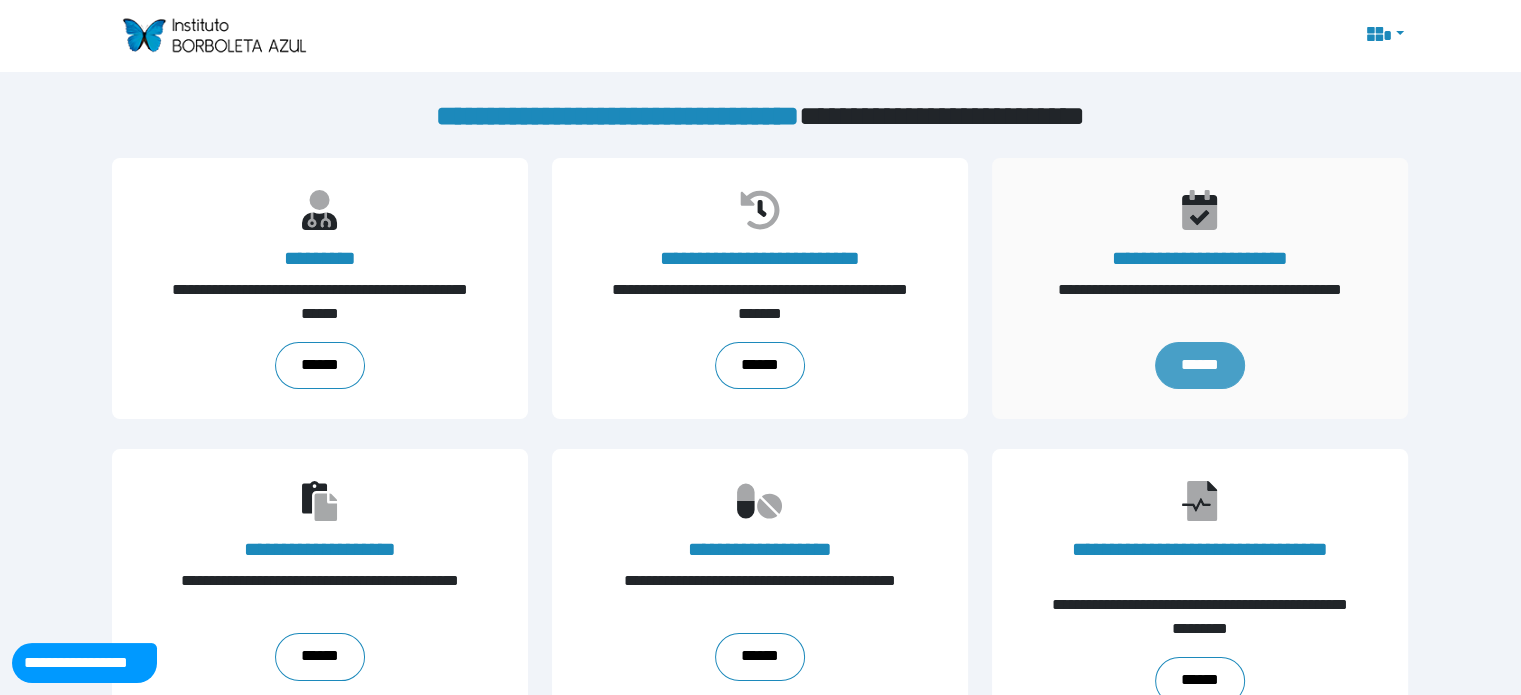 click on "******" at bounding box center [1200, 366] 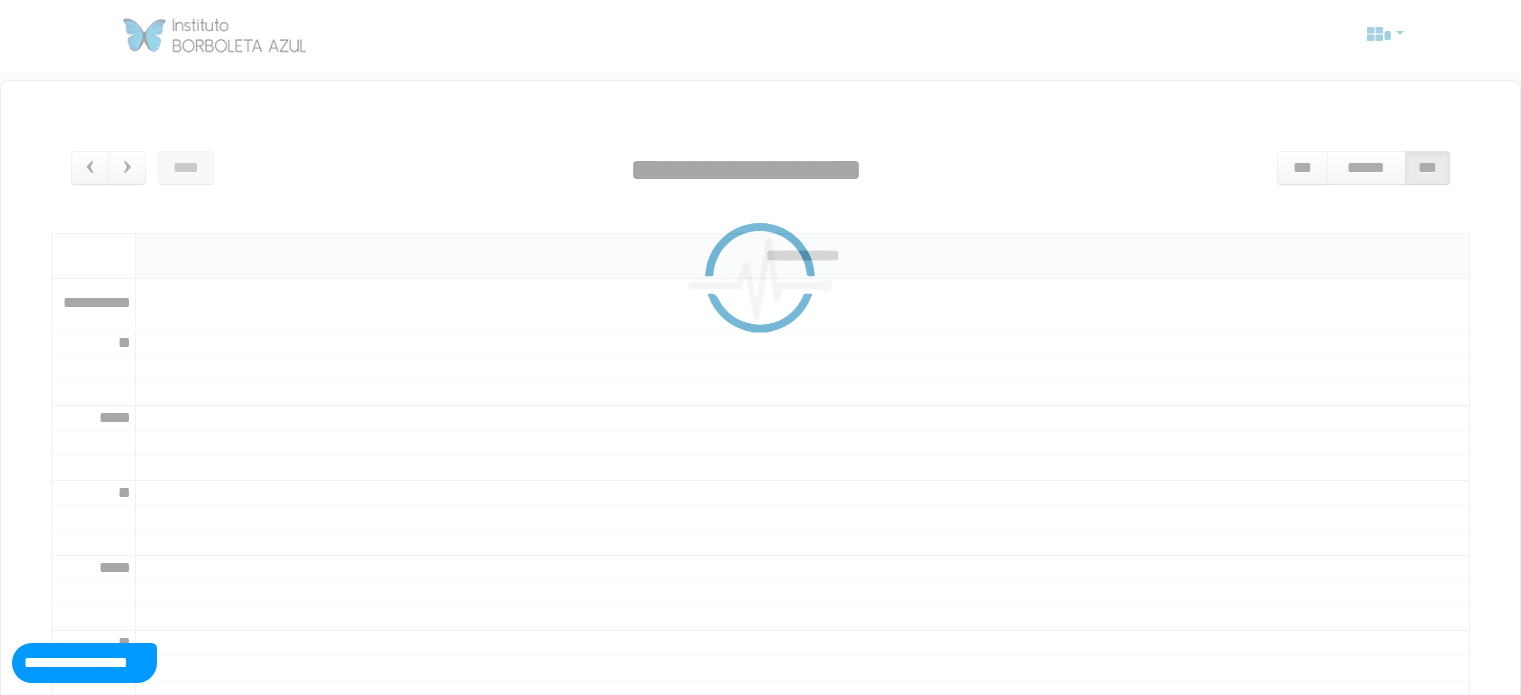 scroll, scrollTop: 0, scrollLeft: 0, axis: both 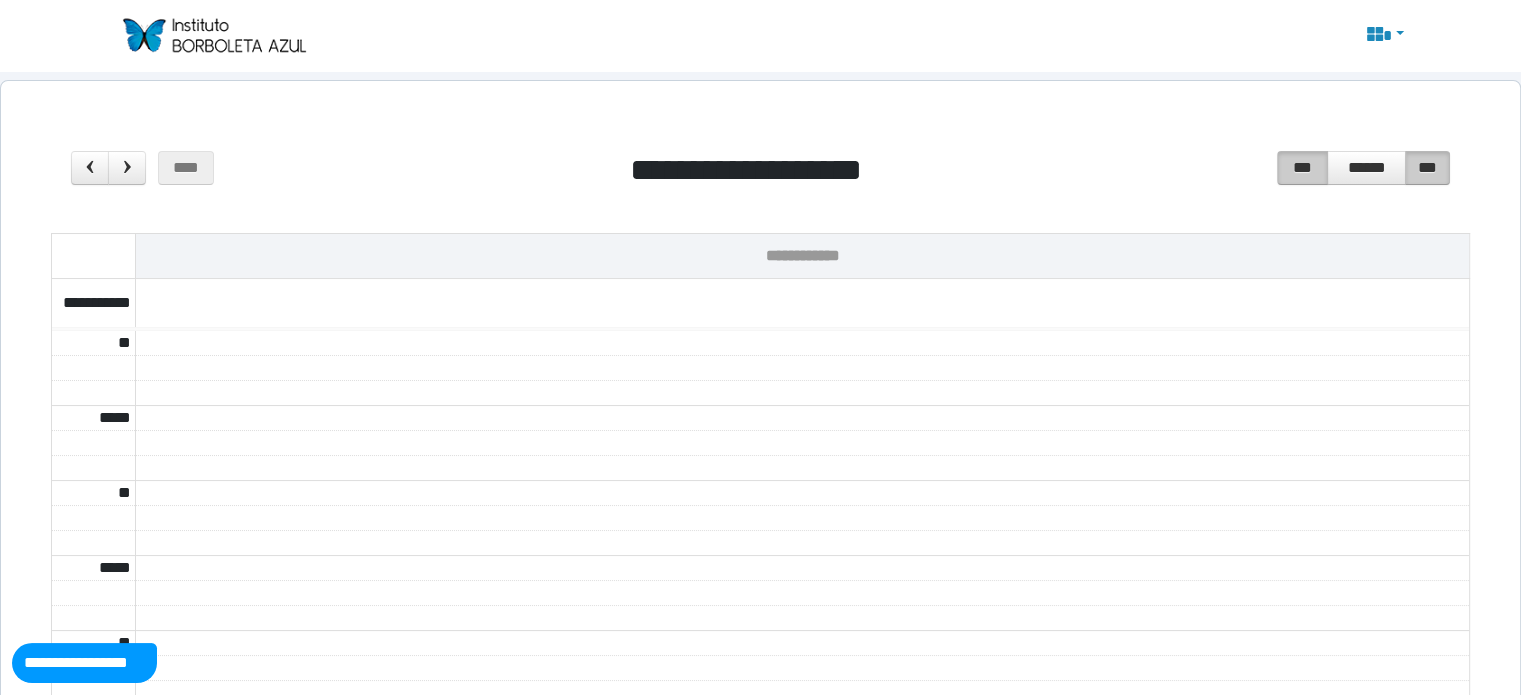 click on "***" at bounding box center [1302, 168] 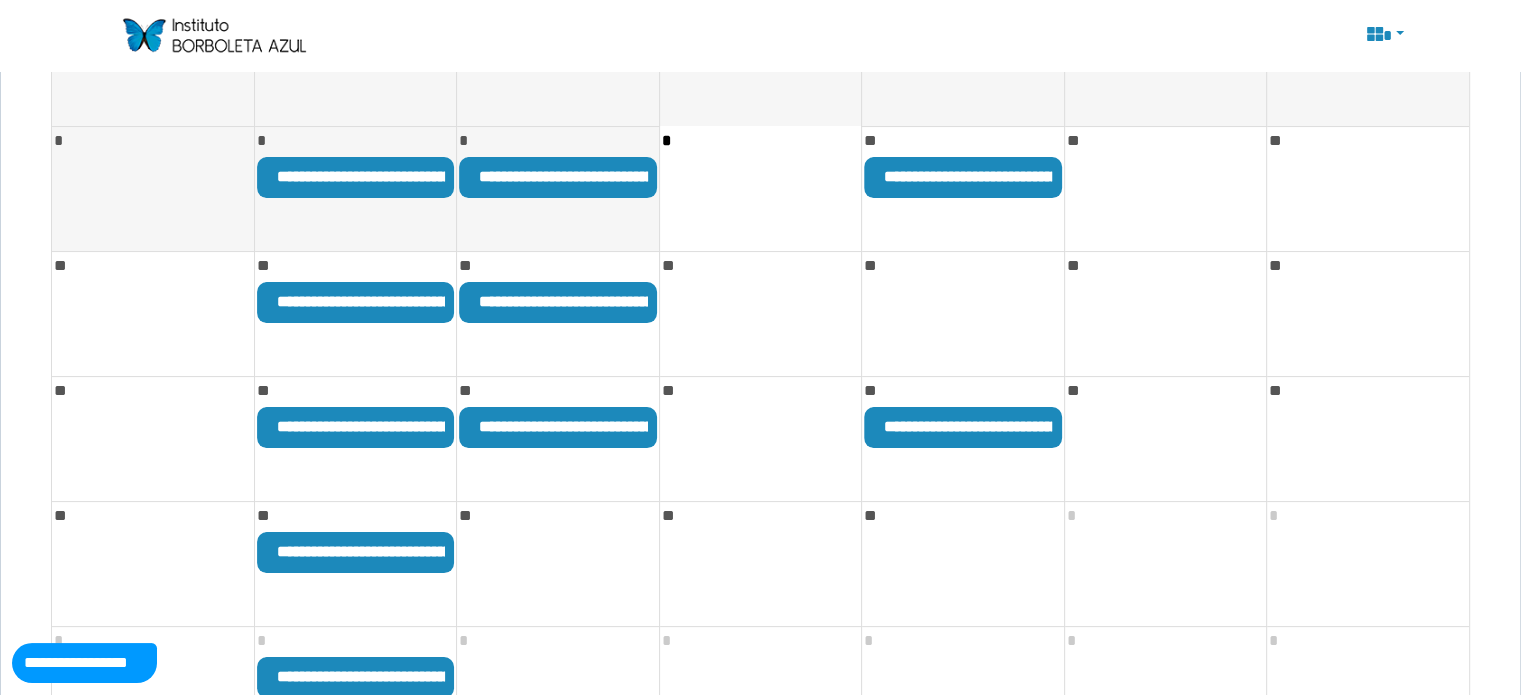 scroll, scrollTop: 276, scrollLeft: 0, axis: vertical 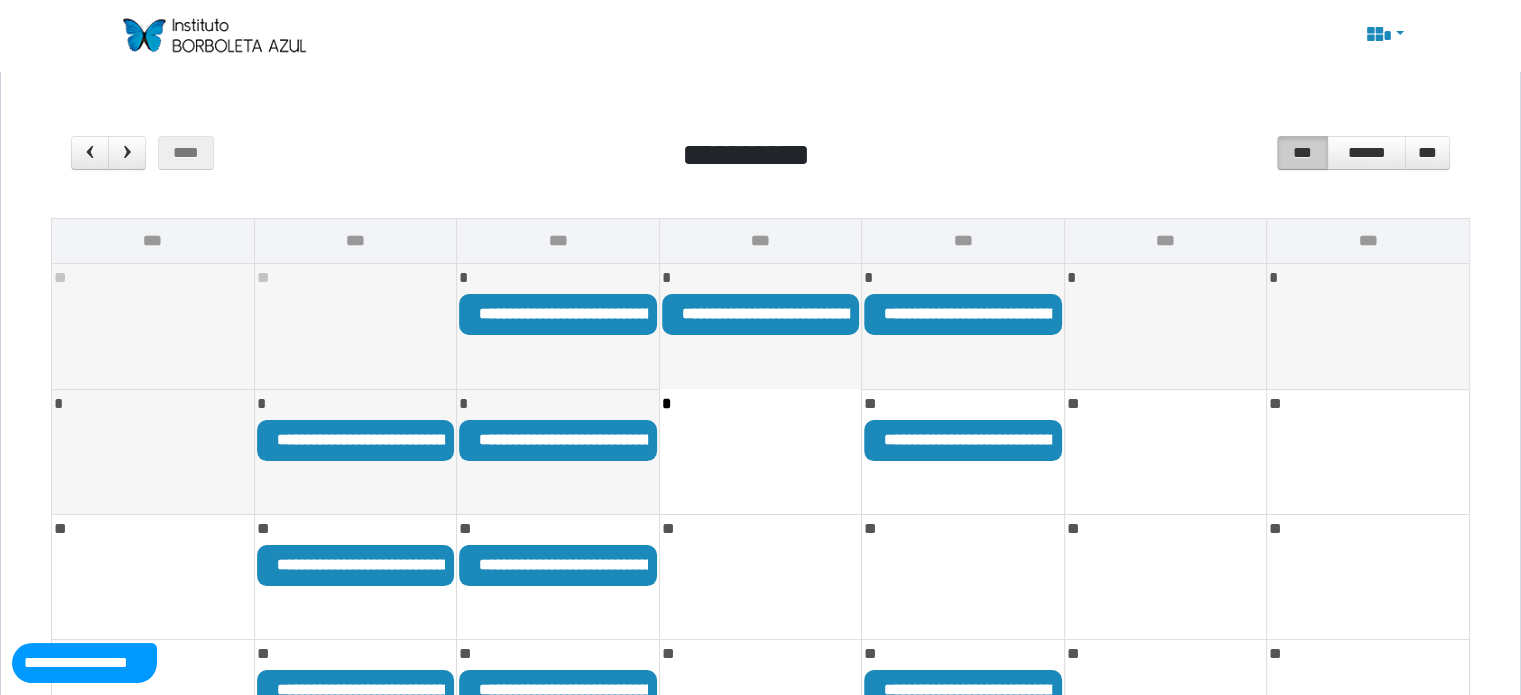 click on "**********" at bounding box center (557, 314) 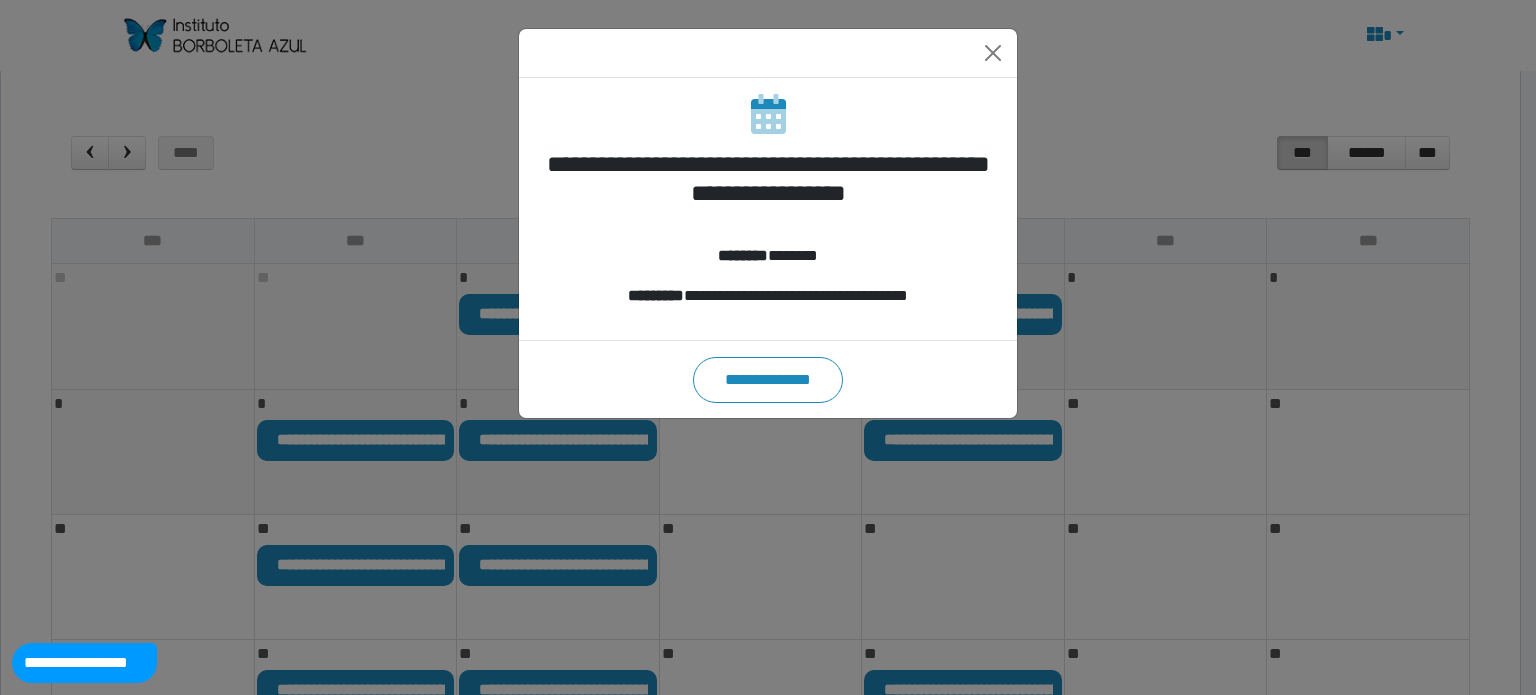 click on "**********" at bounding box center (768, 347) 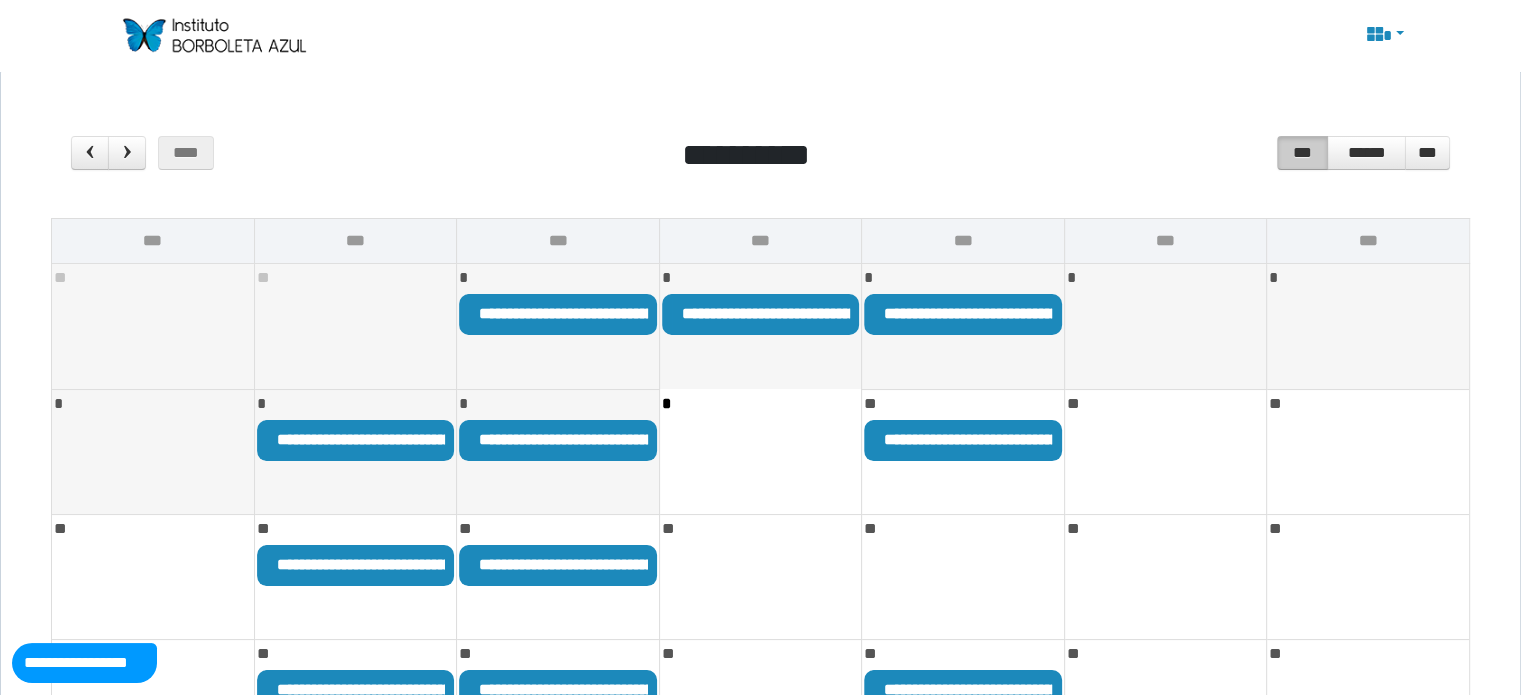 click on "**********" at bounding box center [726, 313] 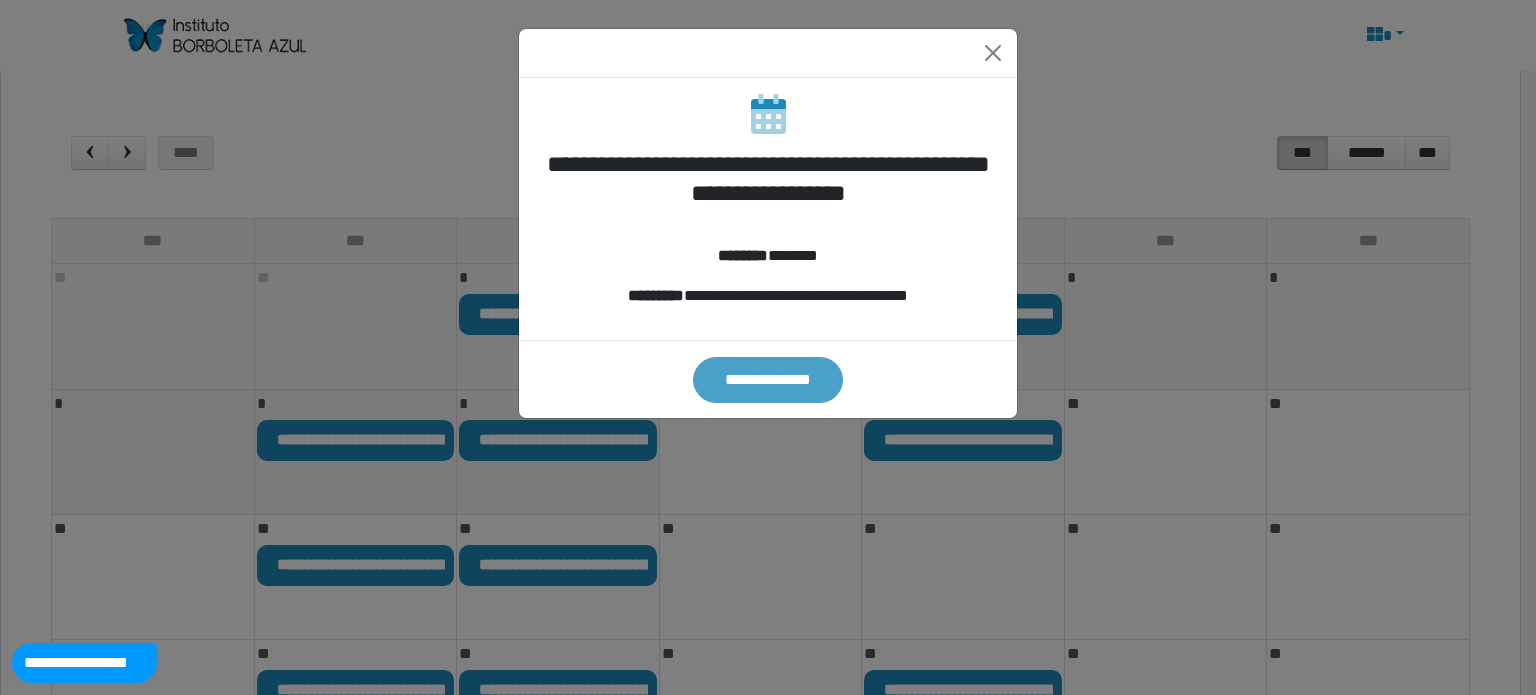 click on "**********" at bounding box center [767, 380] 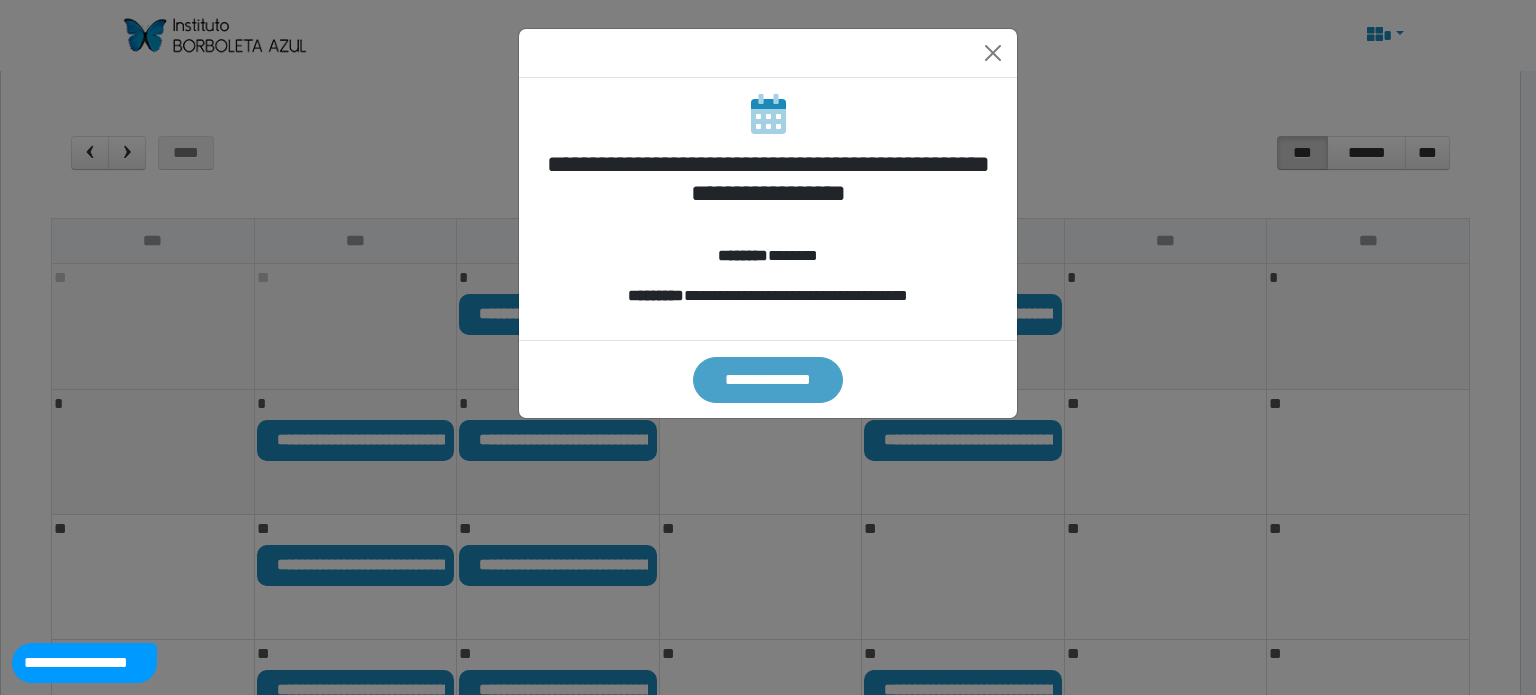 click on "**********" at bounding box center (767, 380) 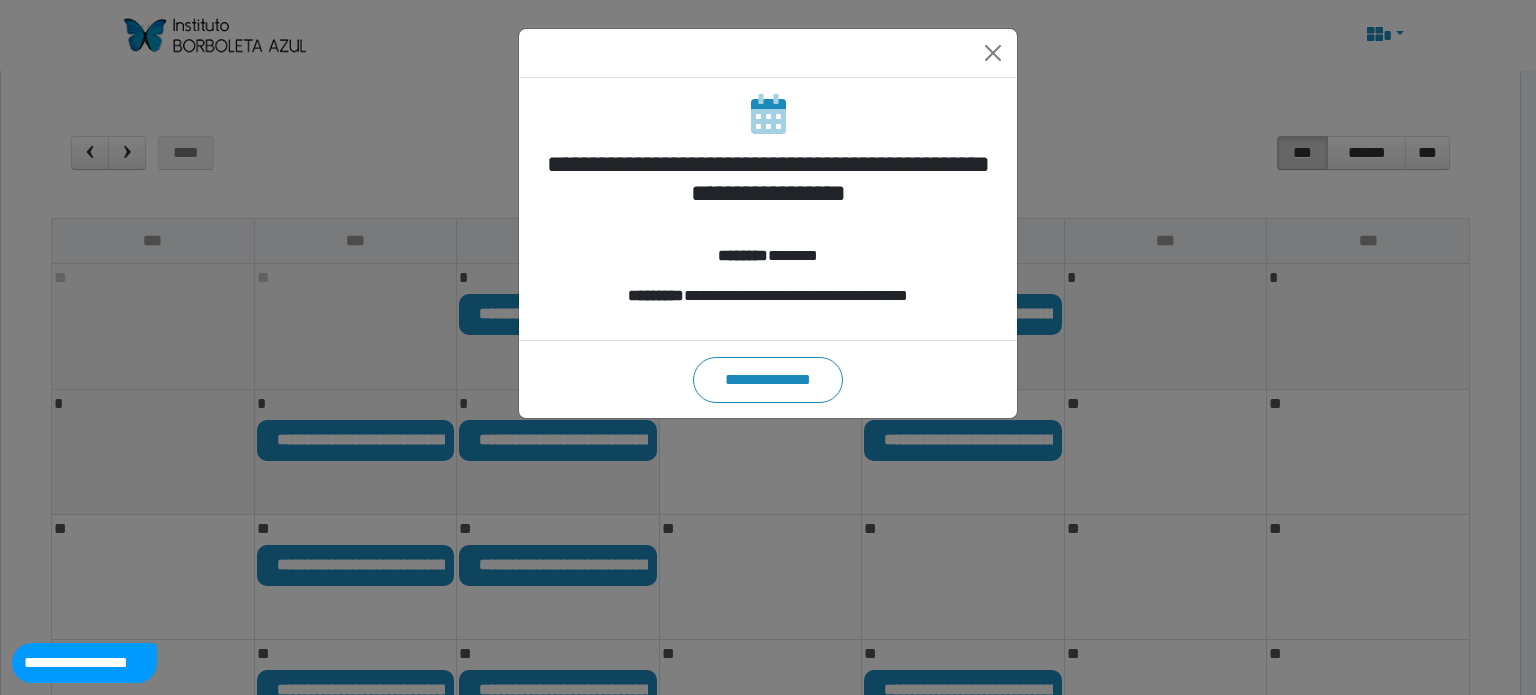 click on "**********" at bounding box center (768, 347) 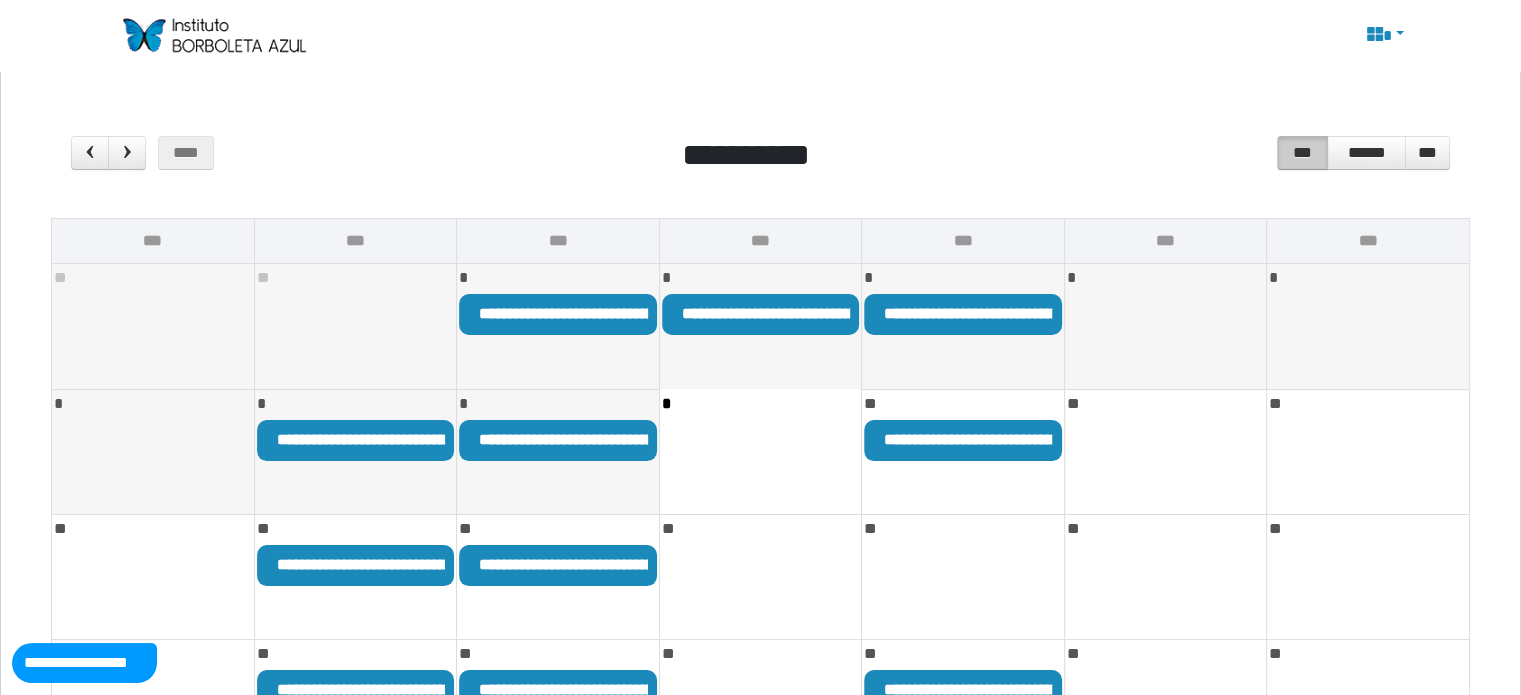 click at bounding box center [213, 35] 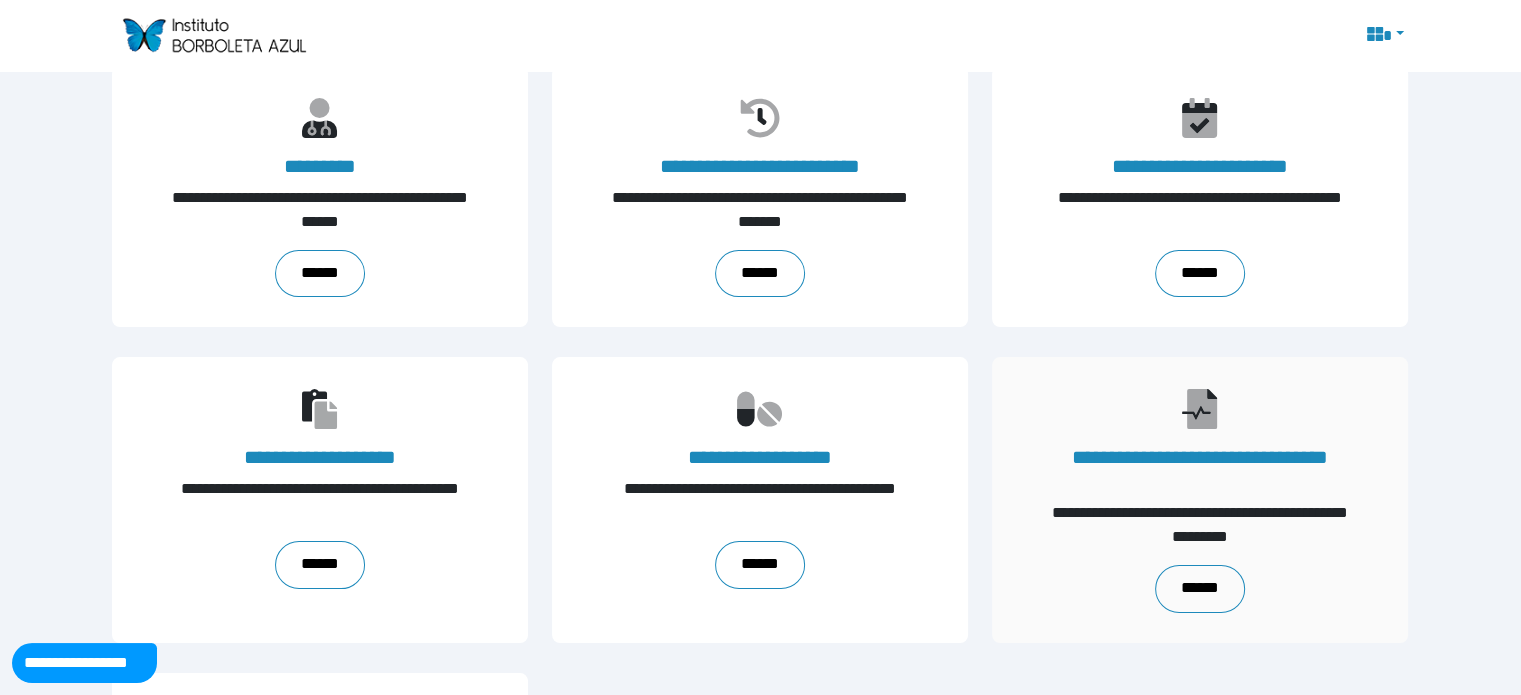 scroll, scrollTop: 90, scrollLeft: 0, axis: vertical 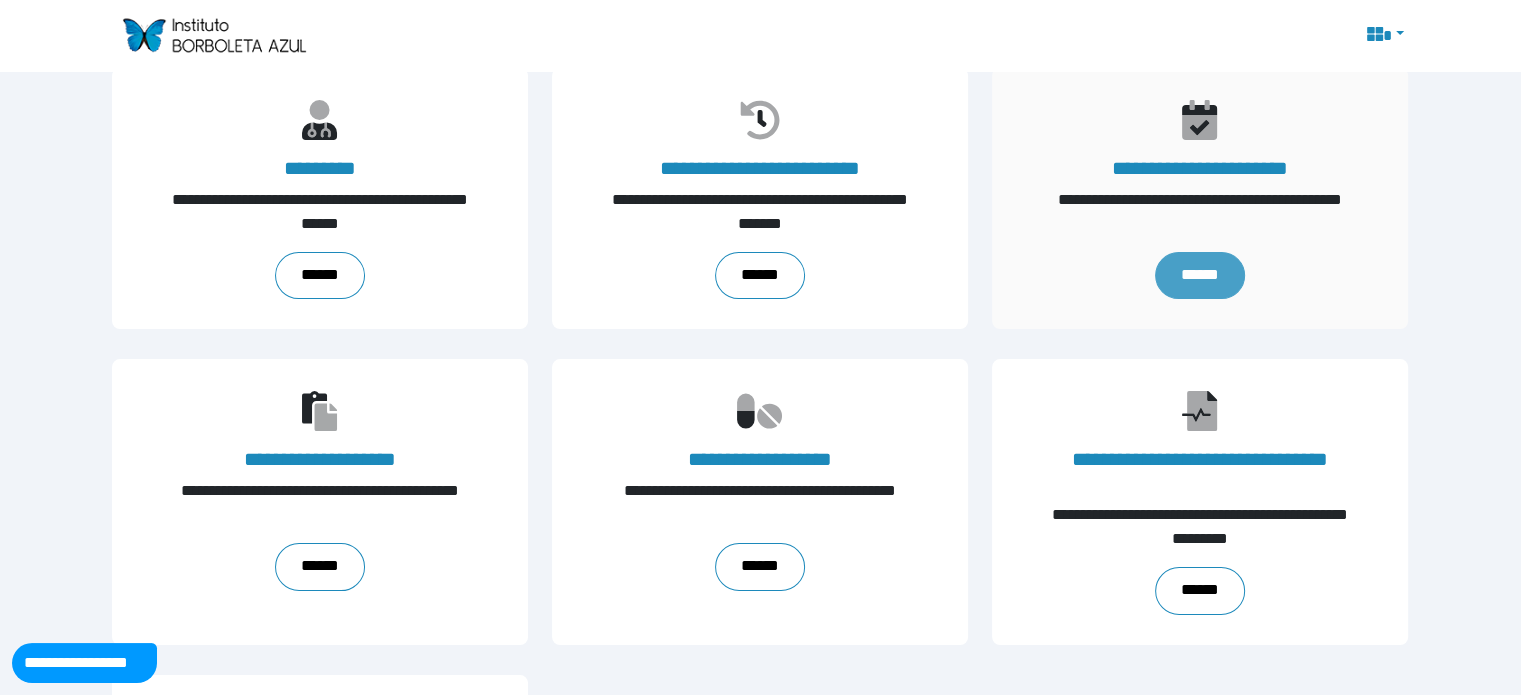 click on "******" at bounding box center (1200, 276) 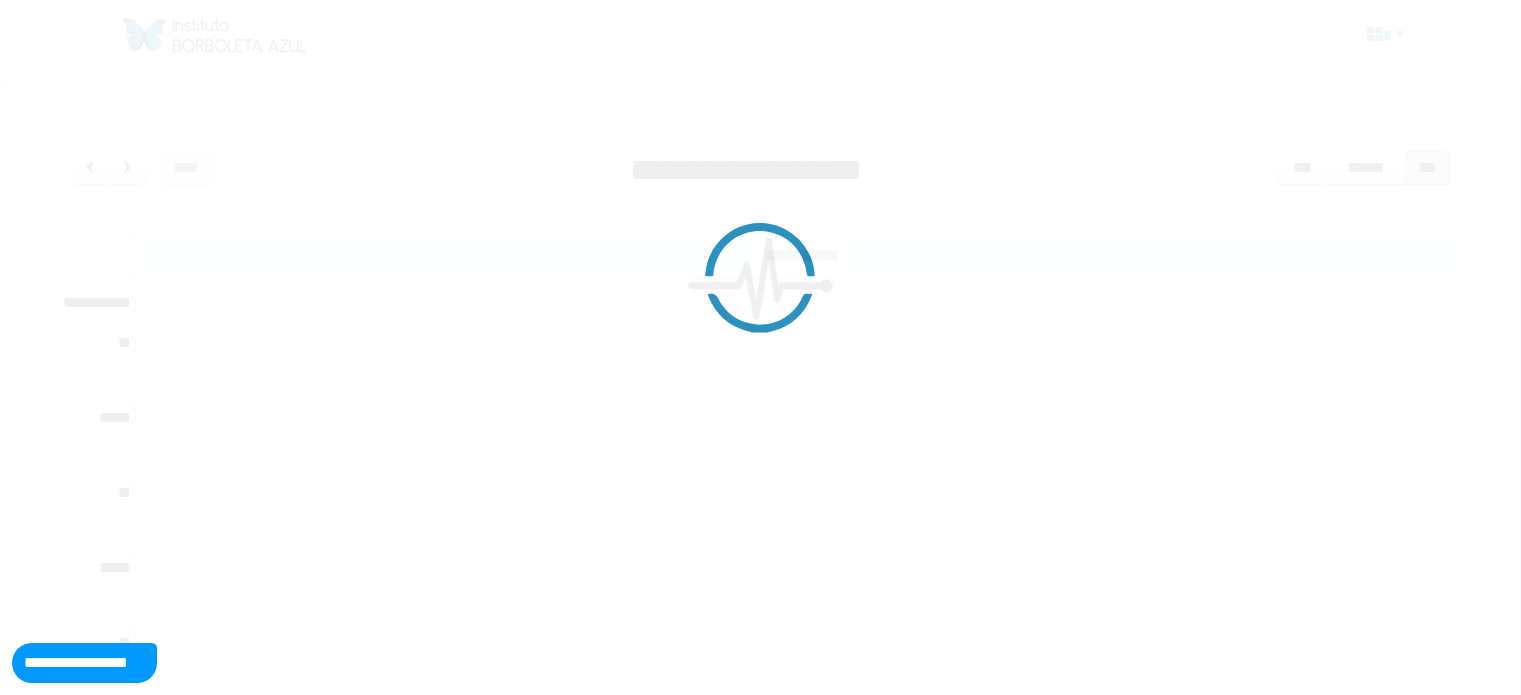 scroll, scrollTop: 0, scrollLeft: 0, axis: both 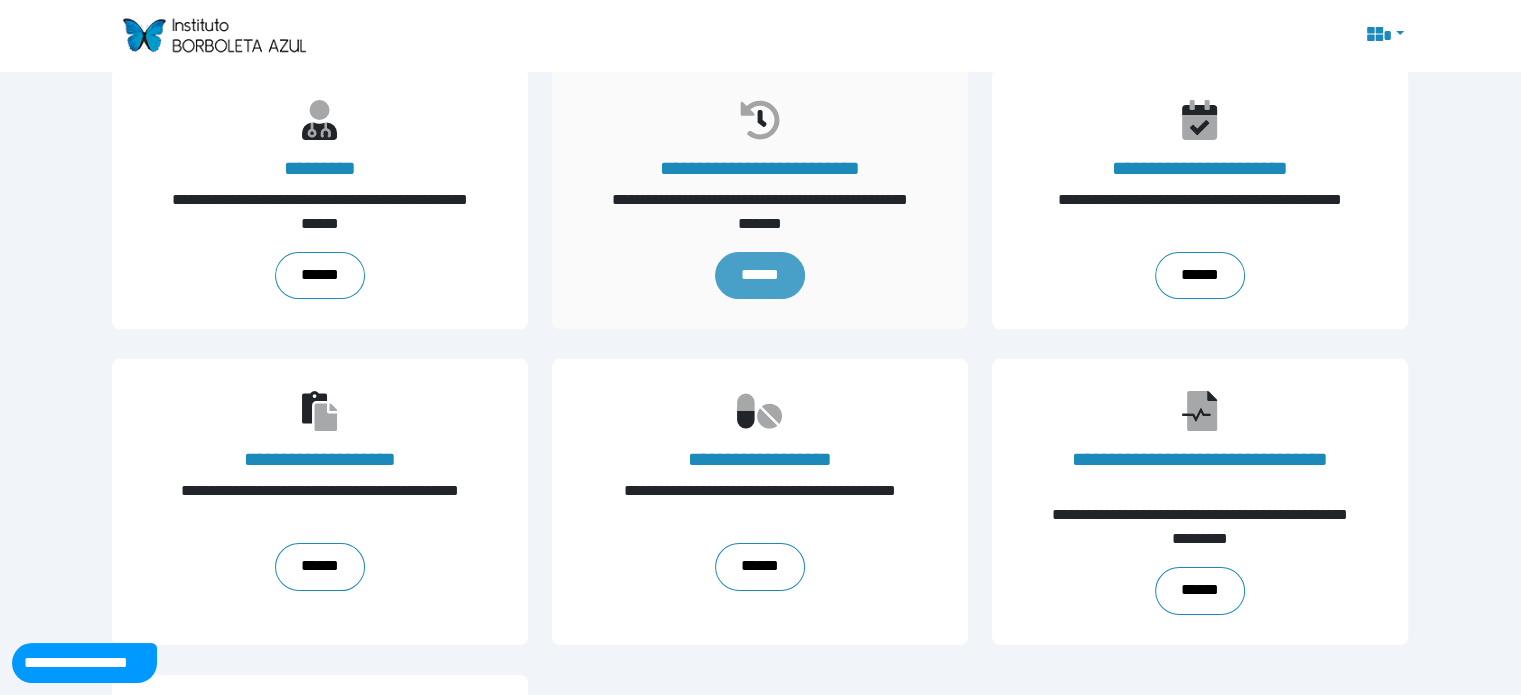 click on "******" at bounding box center (760, 276) 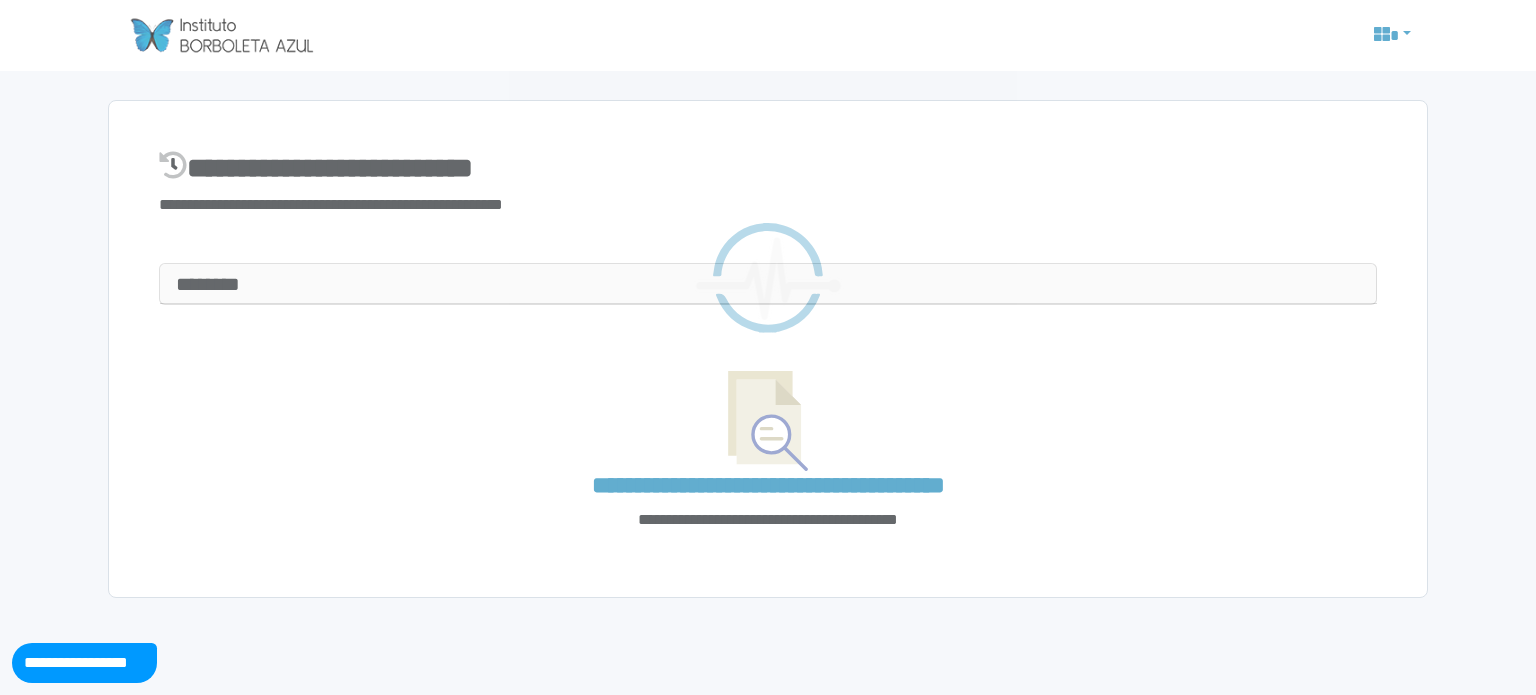 scroll, scrollTop: 0, scrollLeft: 0, axis: both 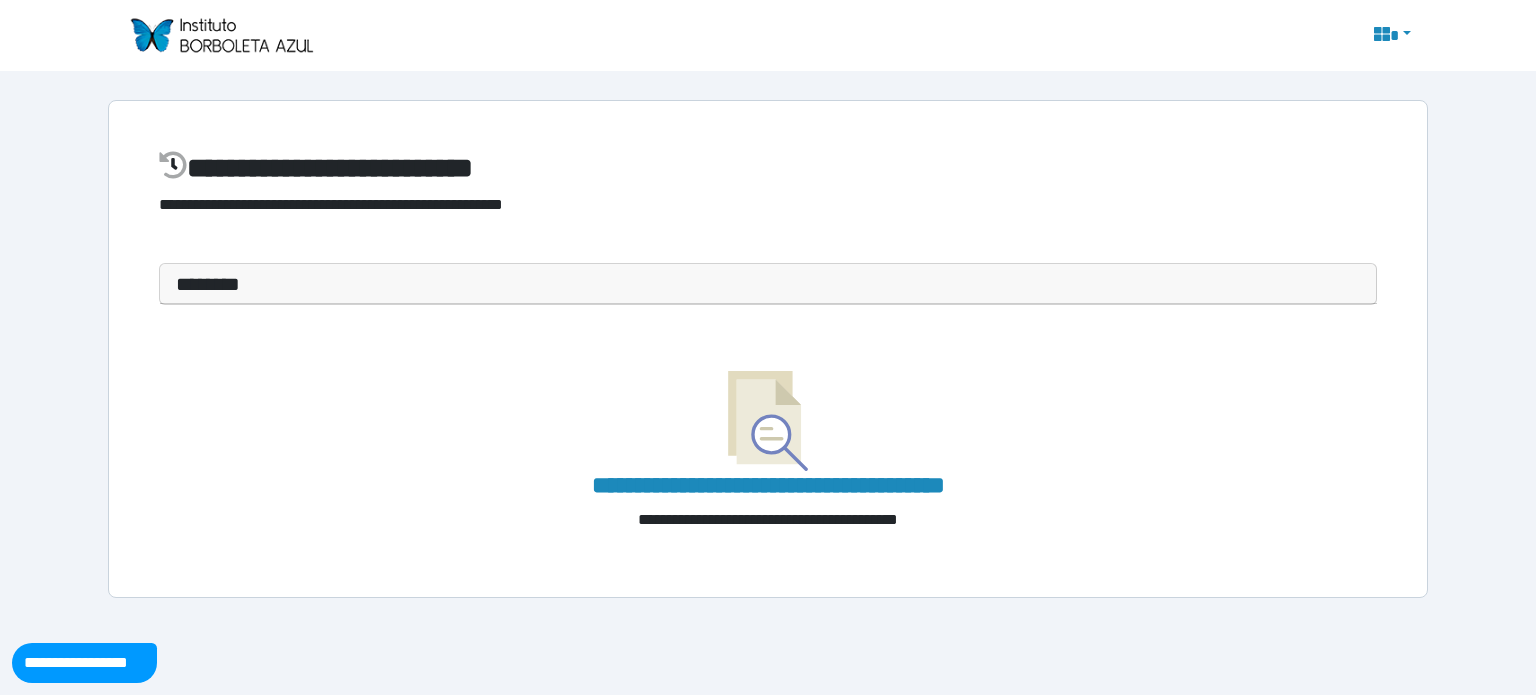 click at bounding box center (221, 35) 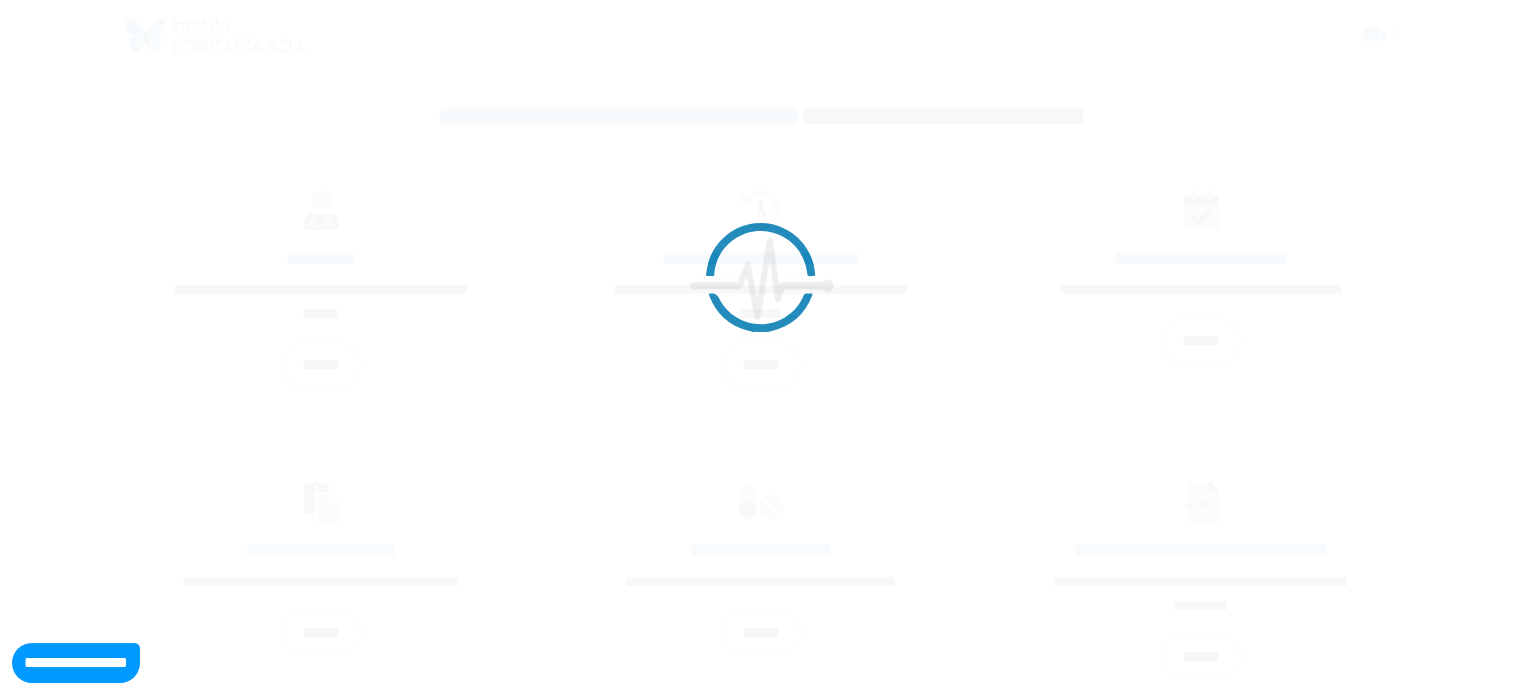 scroll, scrollTop: 0, scrollLeft: 0, axis: both 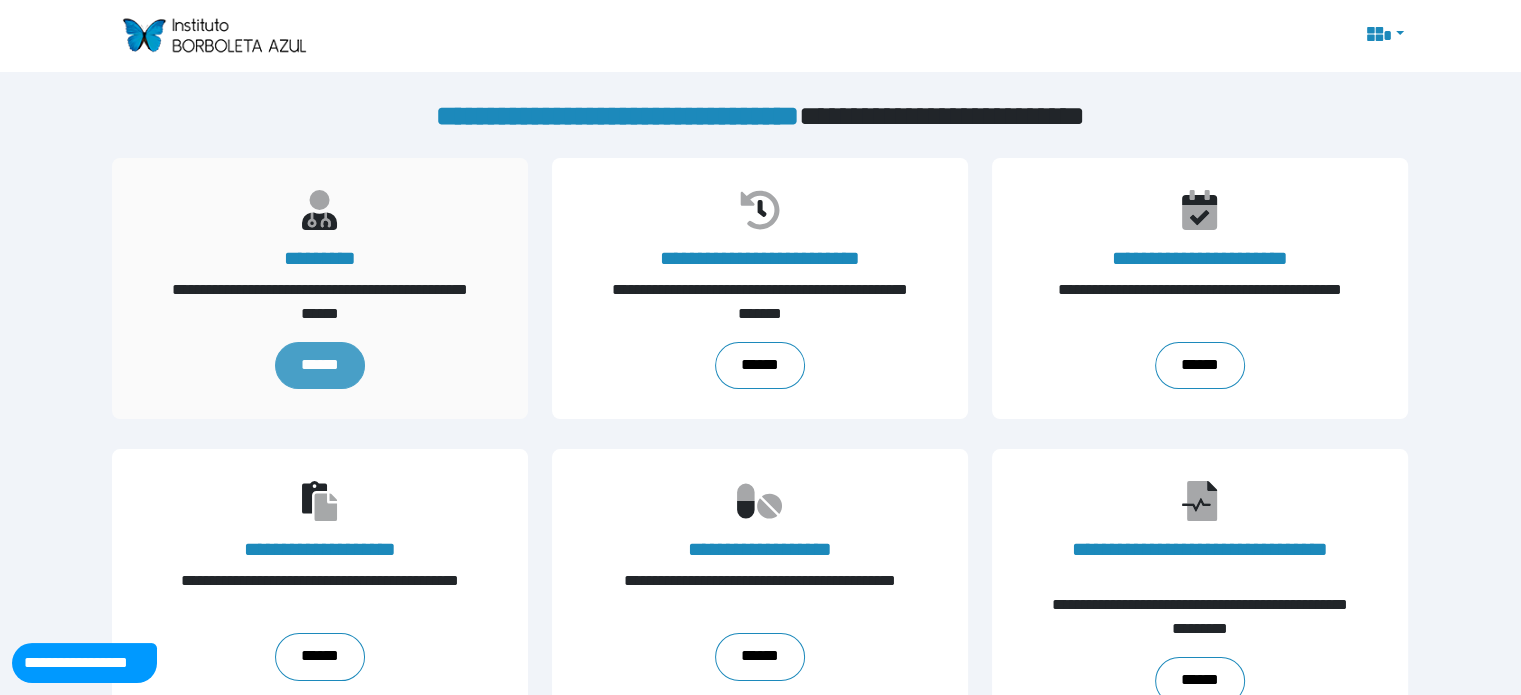 click on "******" at bounding box center (320, 366) 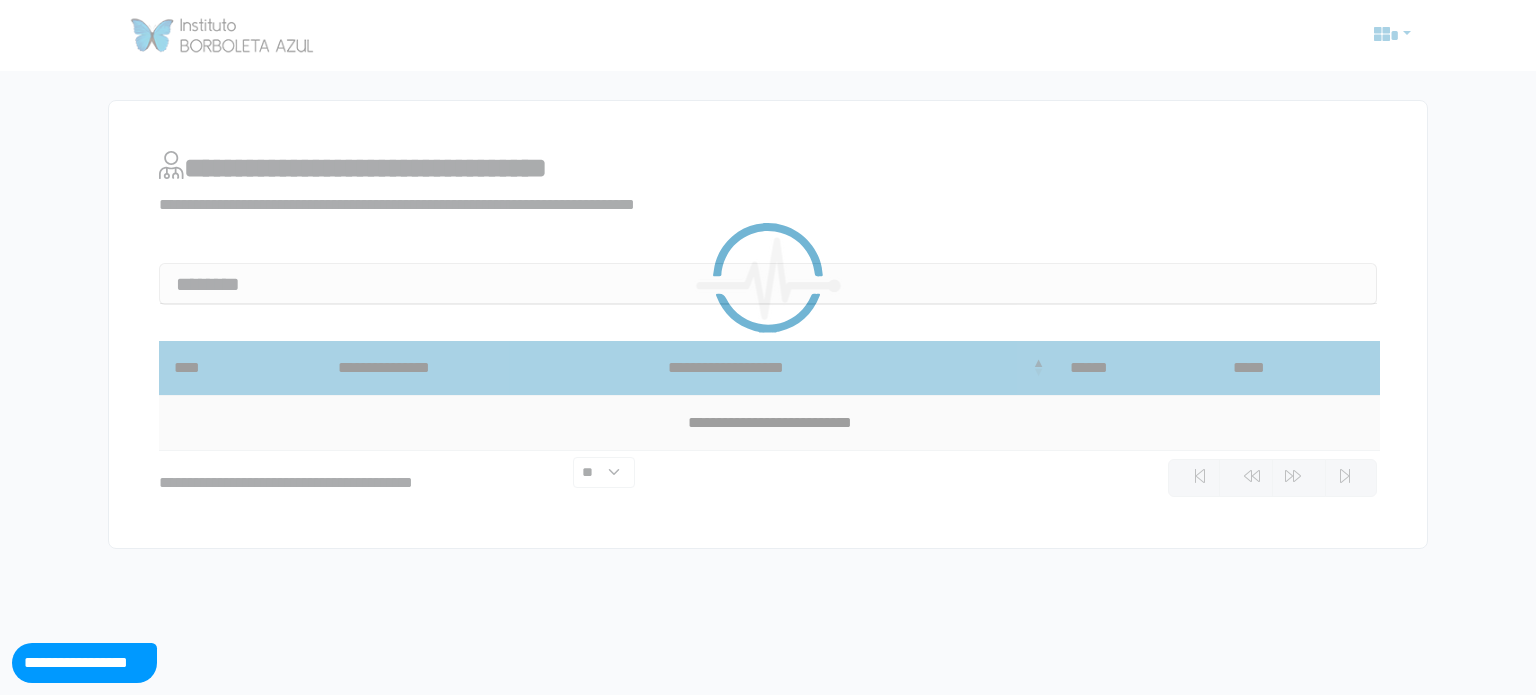 scroll, scrollTop: 0, scrollLeft: 0, axis: both 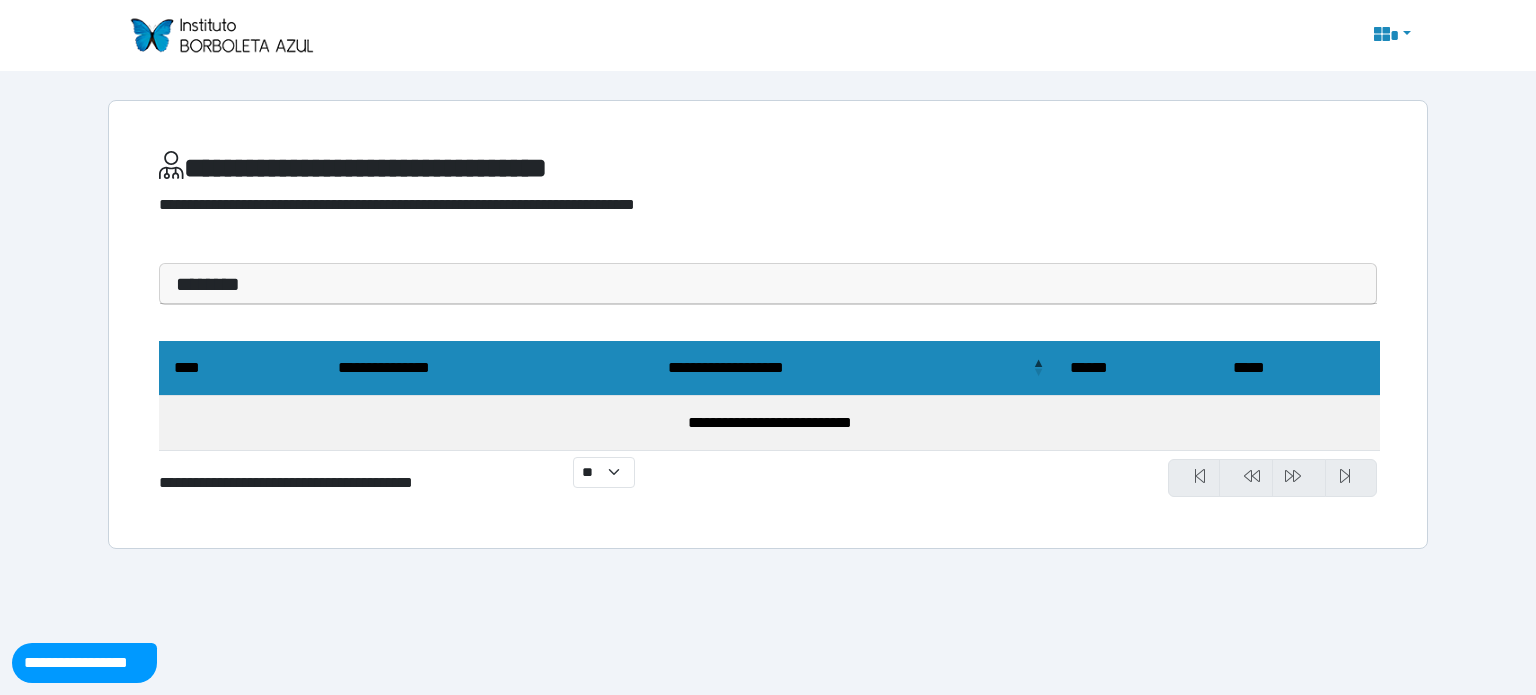 click at bounding box center [221, 35] 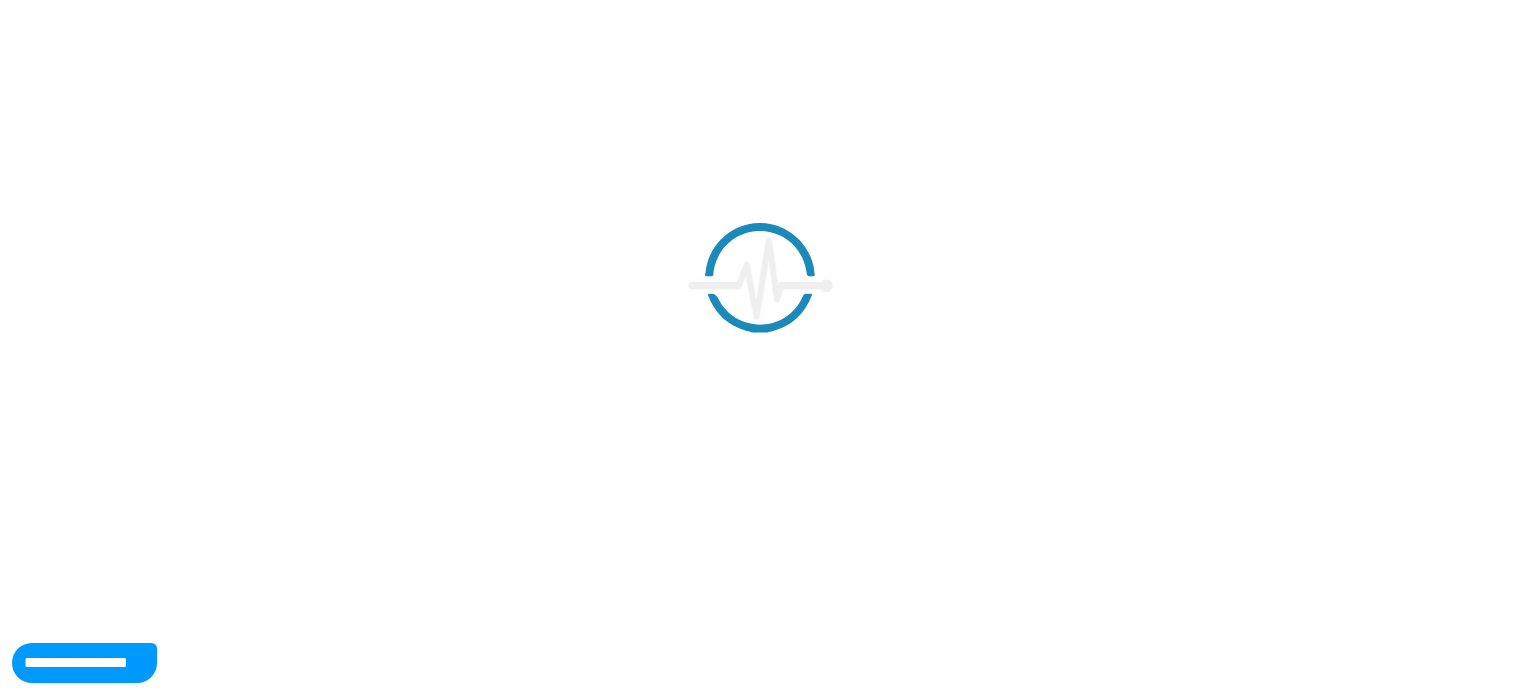 scroll, scrollTop: 0, scrollLeft: 0, axis: both 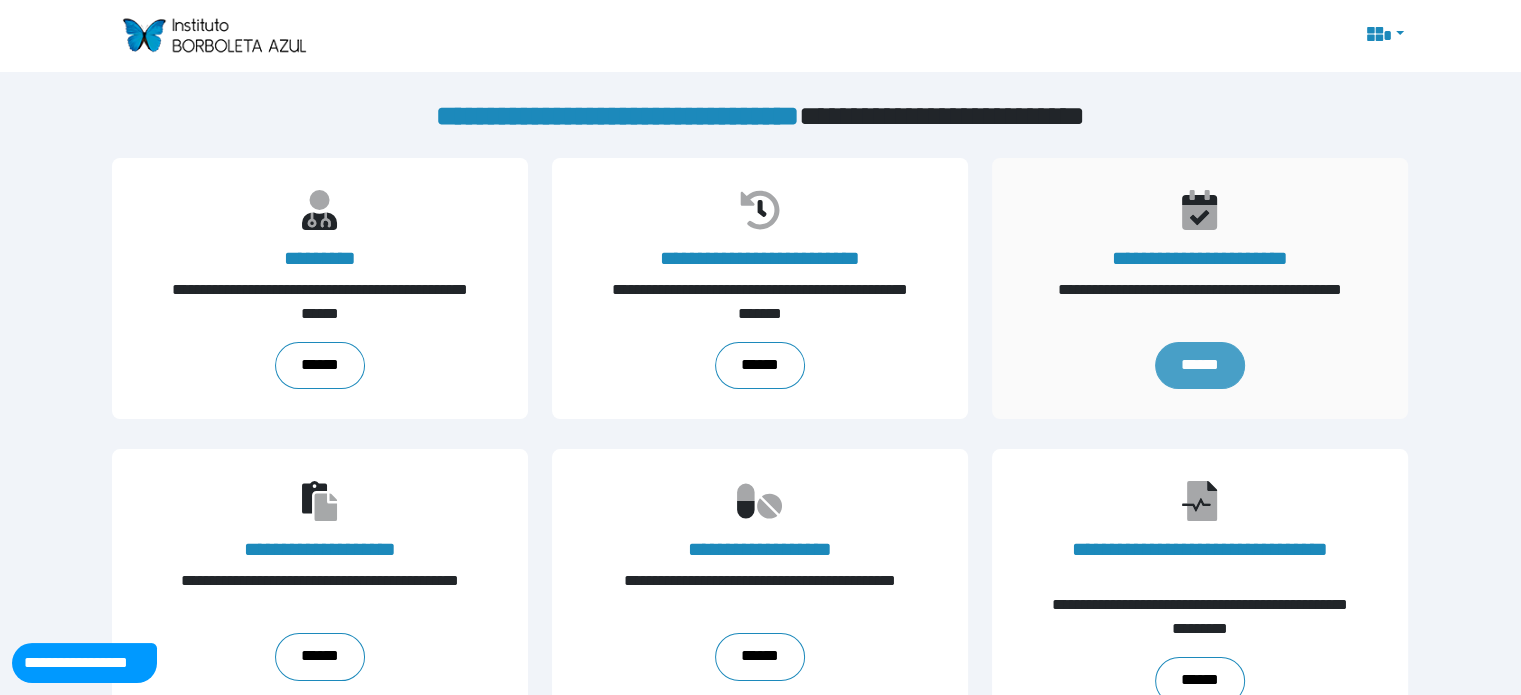 drag, startPoint x: 1144, startPoint y: 391, endPoint x: 1207, endPoint y: 366, distance: 67.77905 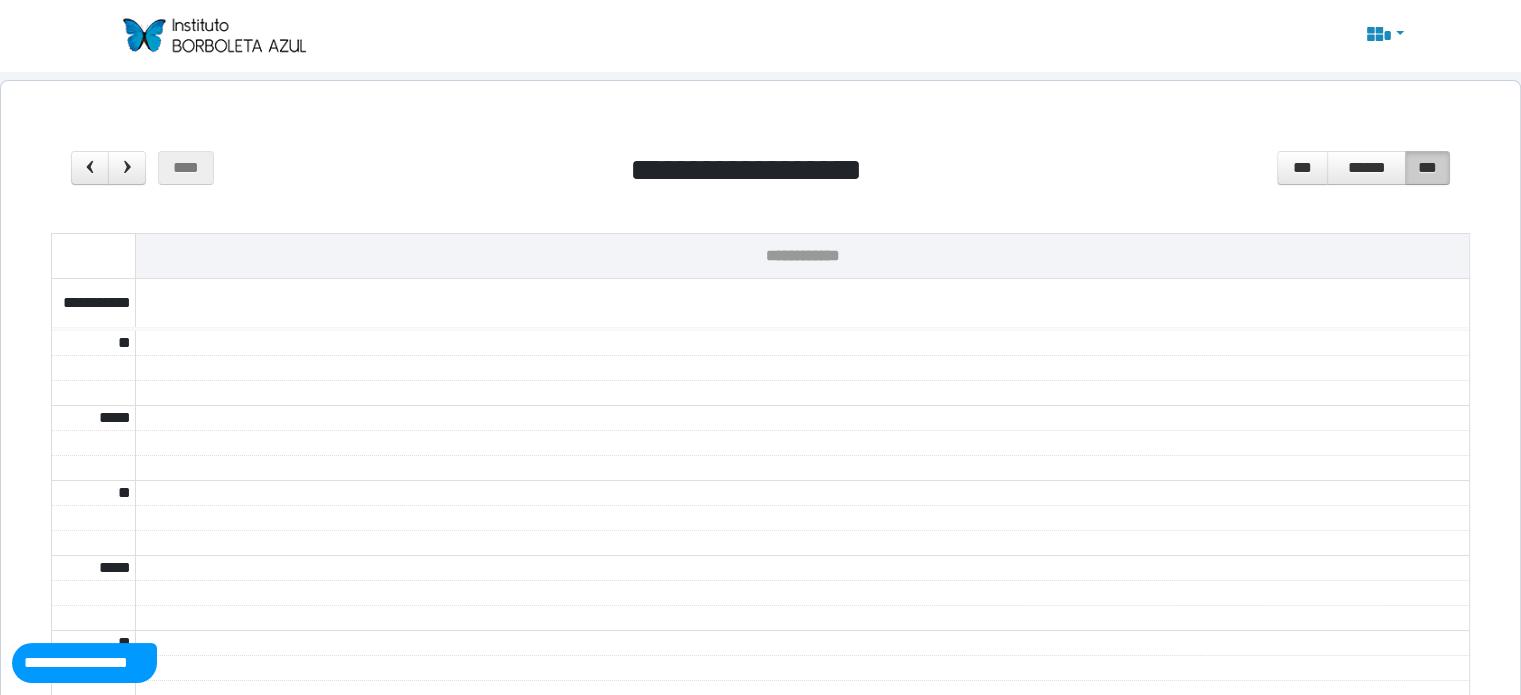 scroll, scrollTop: 38, scrollLeft: 0, axis: vertical 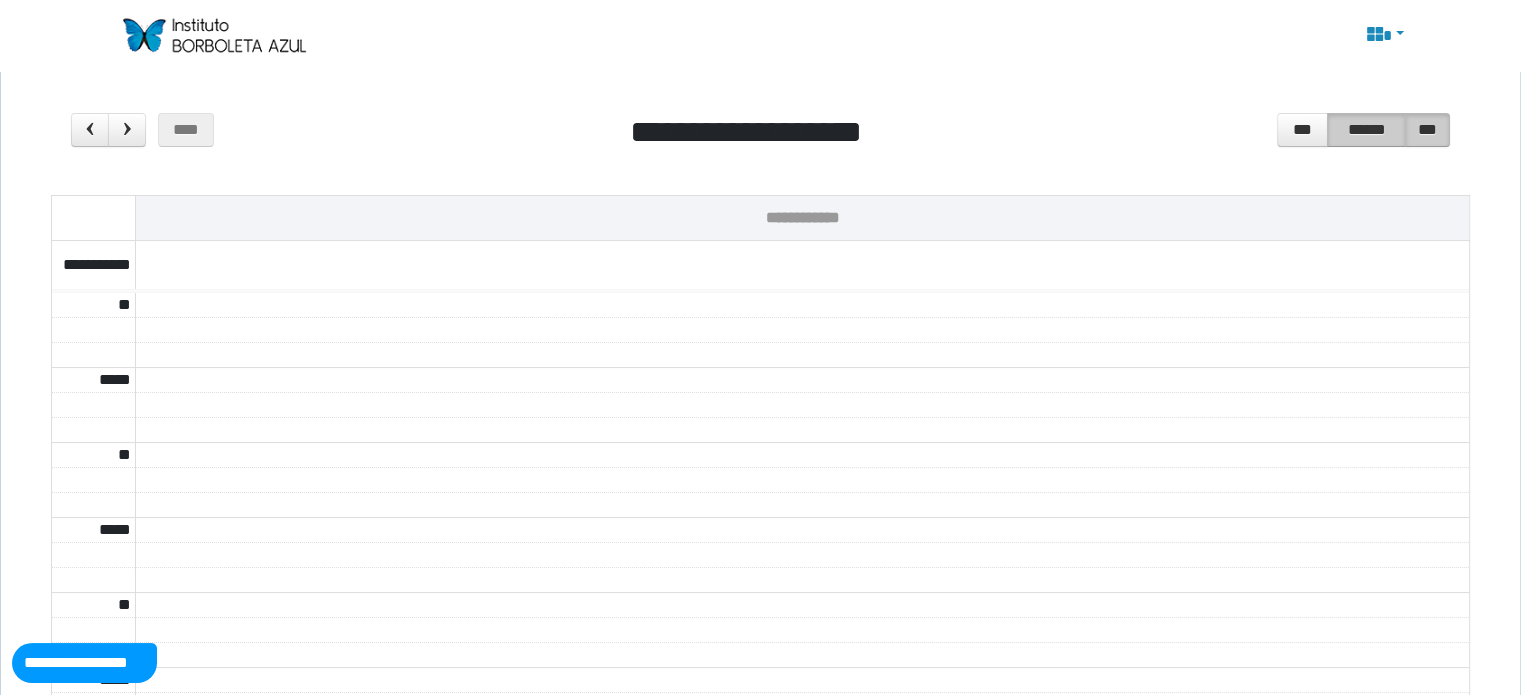 click on "******" at bounding box center [1367, 130] 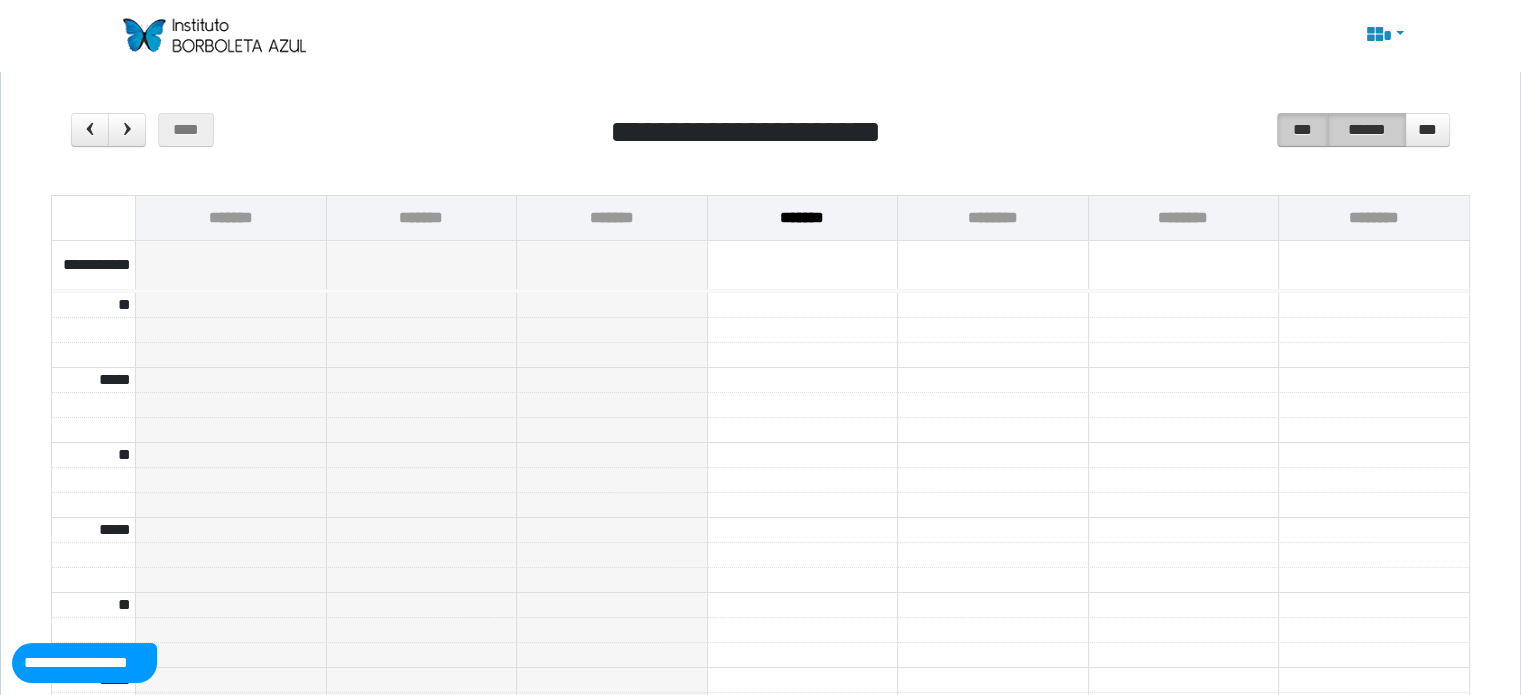click on "***" at bounding box center [1302, 130] 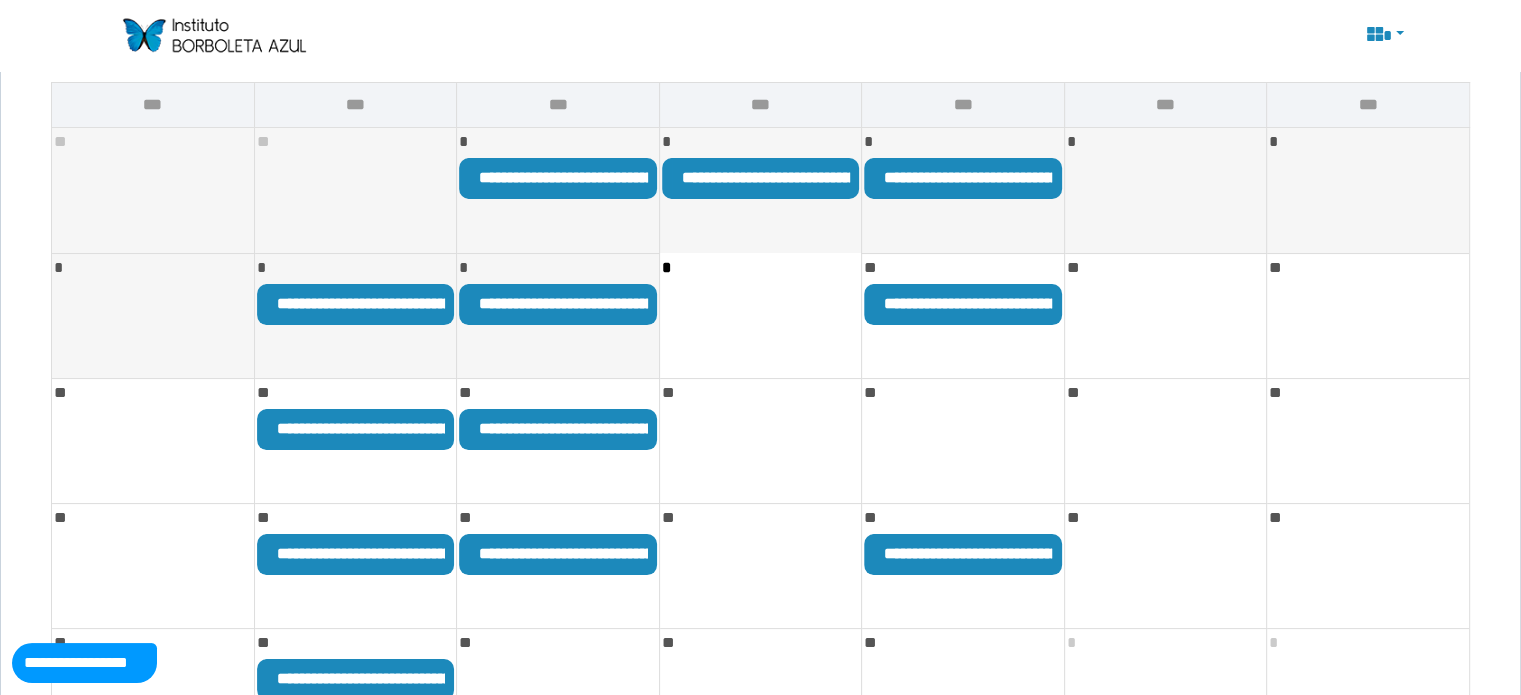 scroll, scrollTop: 150, scrollLeft: 0, axis: vertical 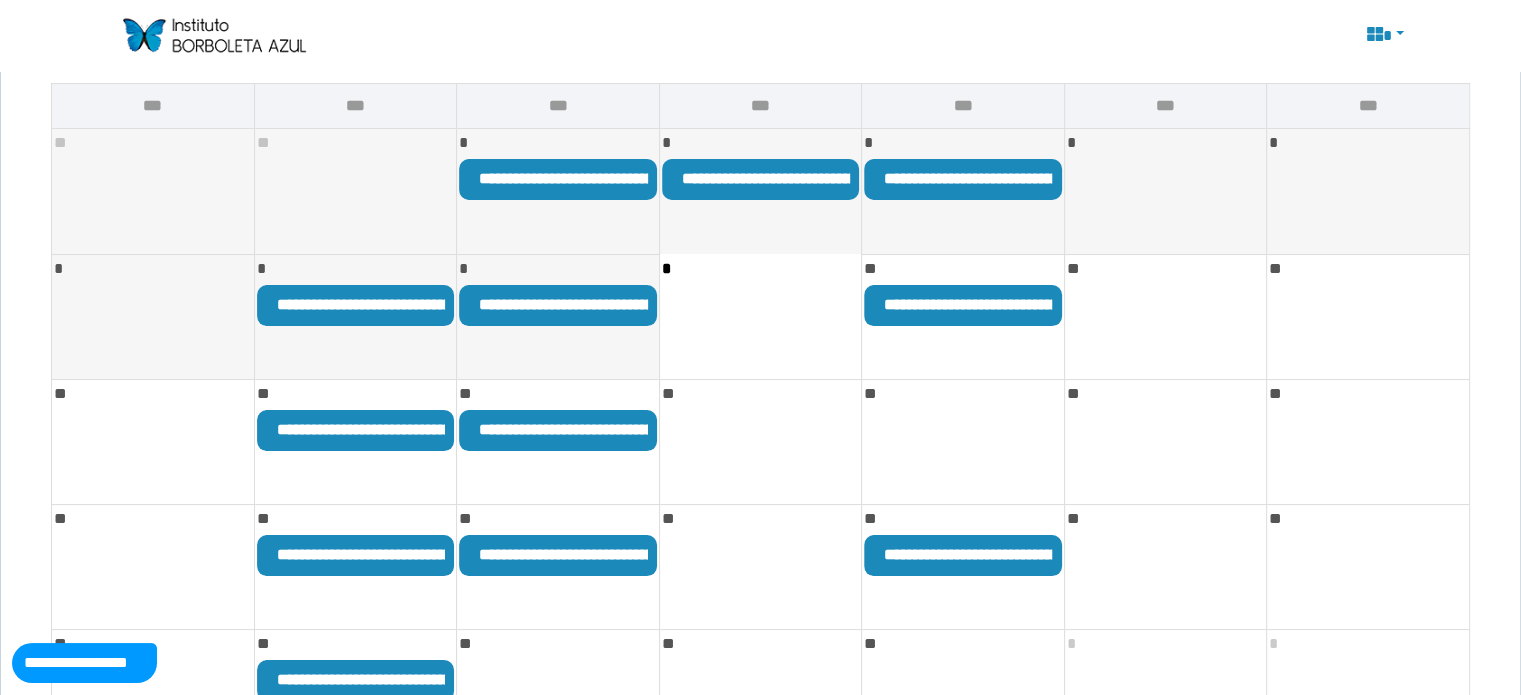 click on "**********" at bounding box center [726, 178] 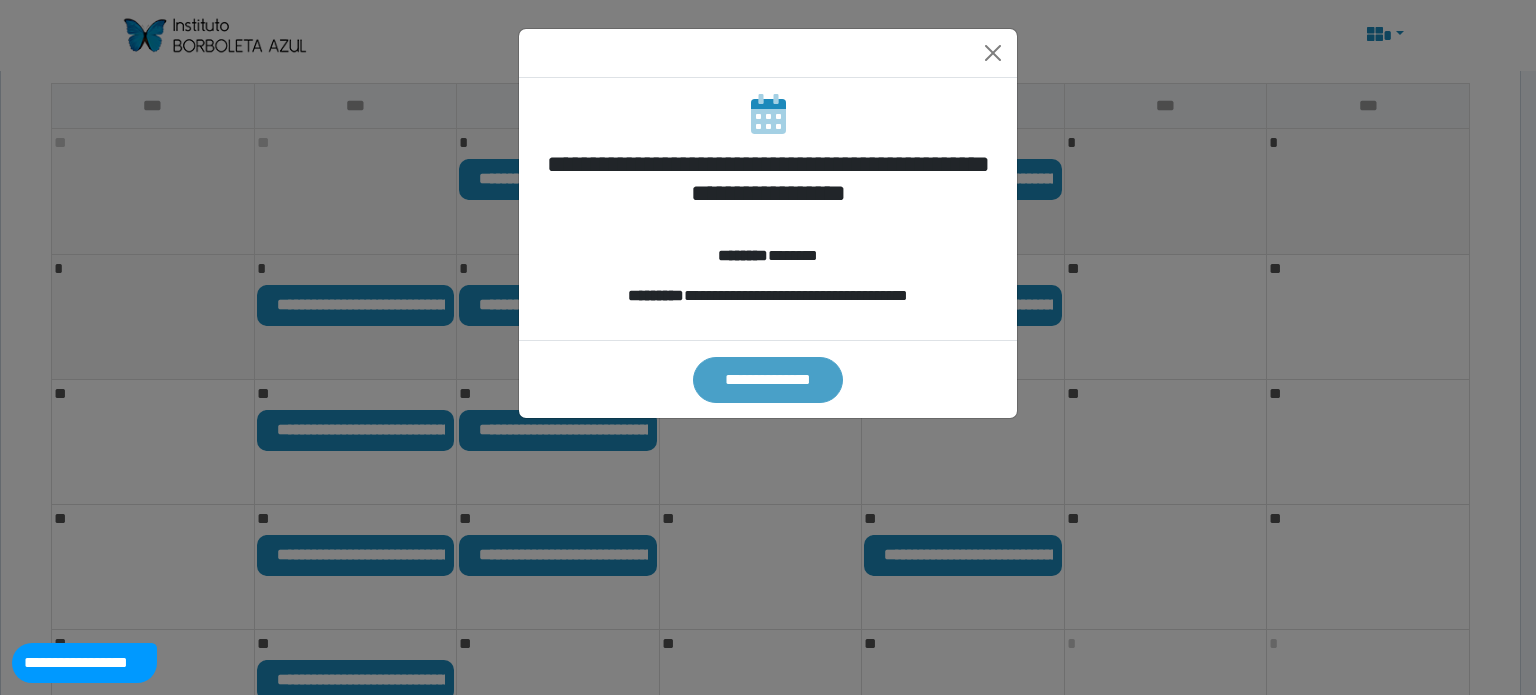 click on "**********" at bounding box center (767, 380) 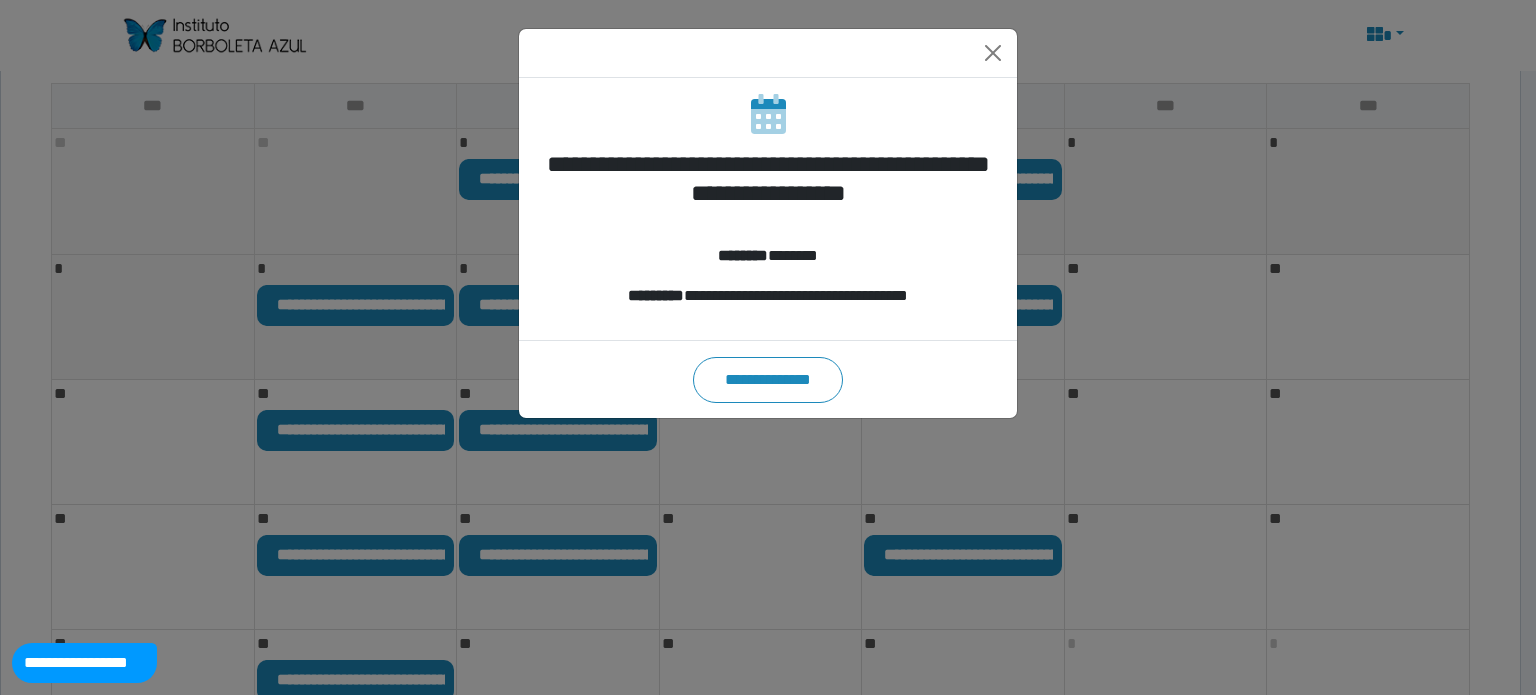 click on "**********" at bounding box center (768, 347) 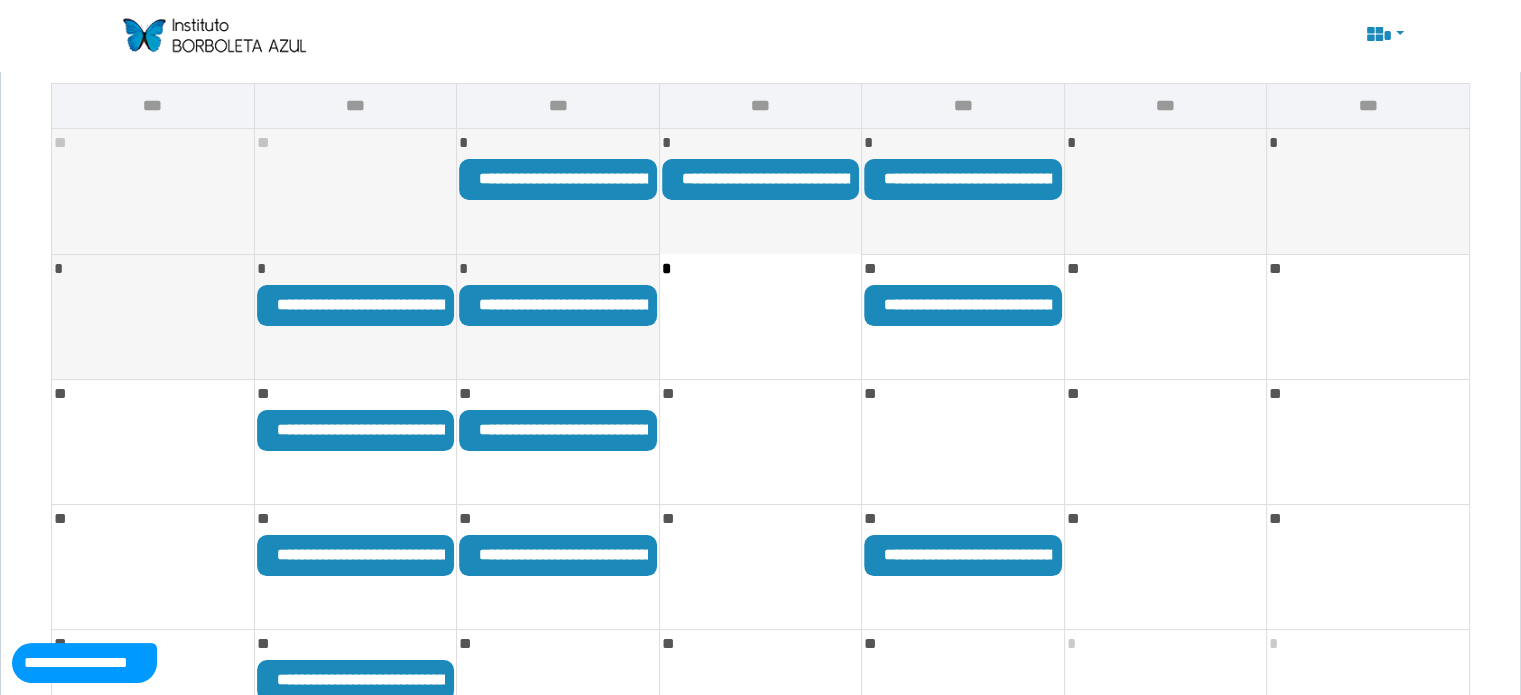 scroll, scrollTop: 154, scrollLeft: 0, axis: vertical 